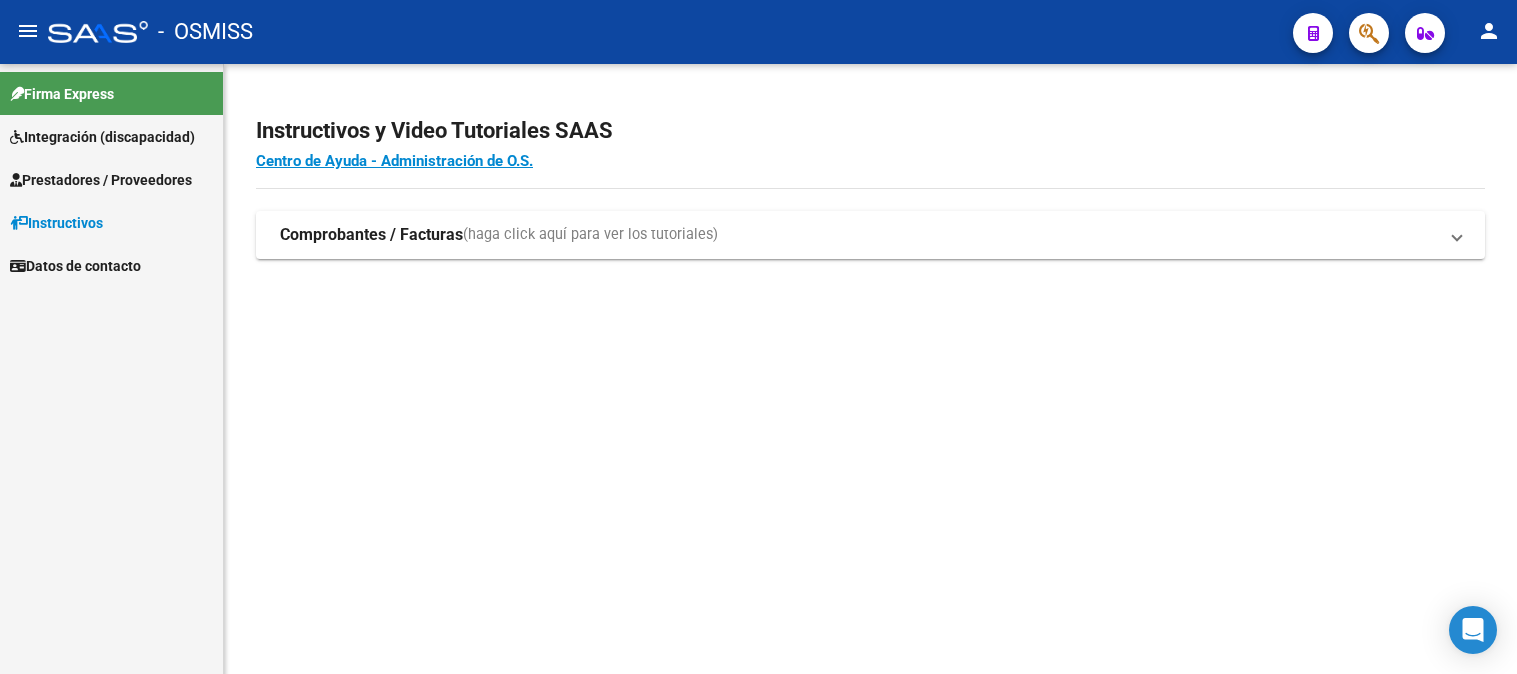 scroll, scrollTop: 0, scrollLeft: 0, axis: both 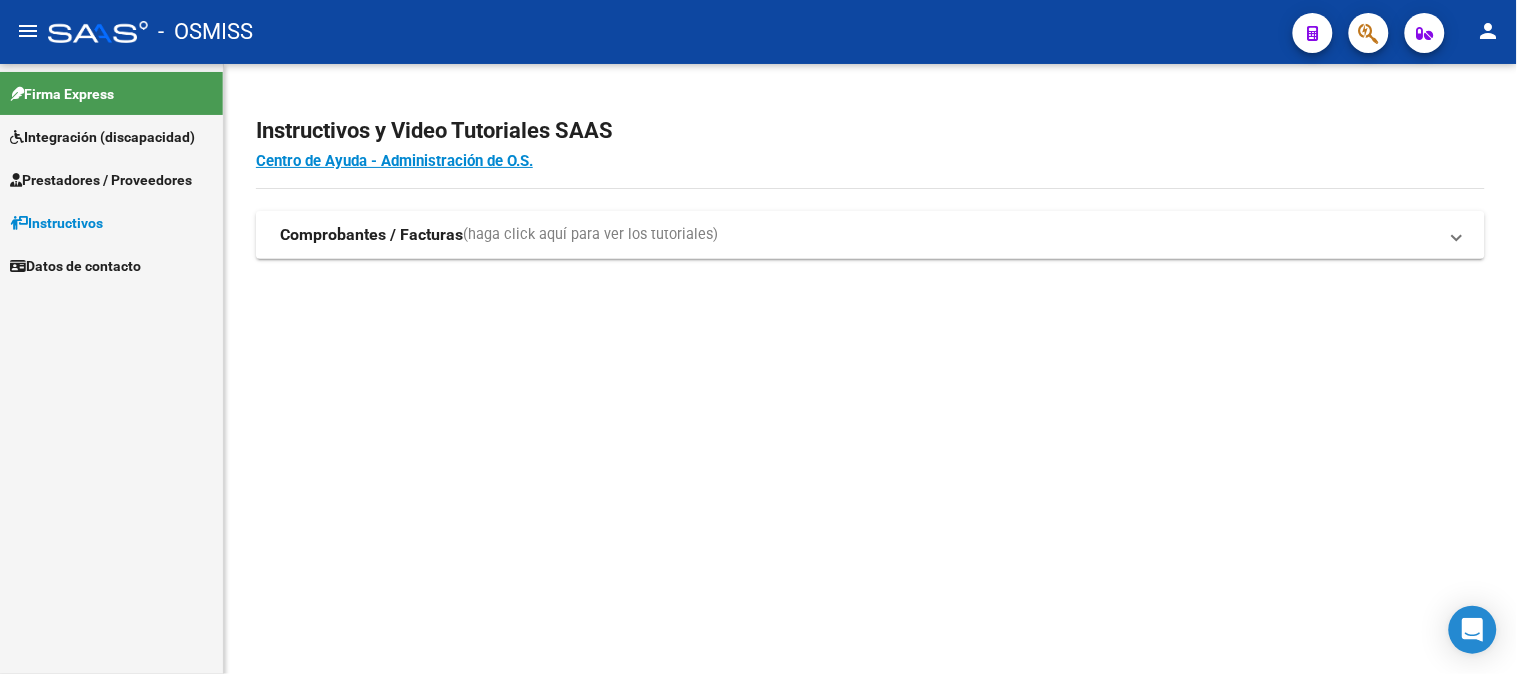 click on "Prestadores / Proveedores" at bounding box center [101, 180] 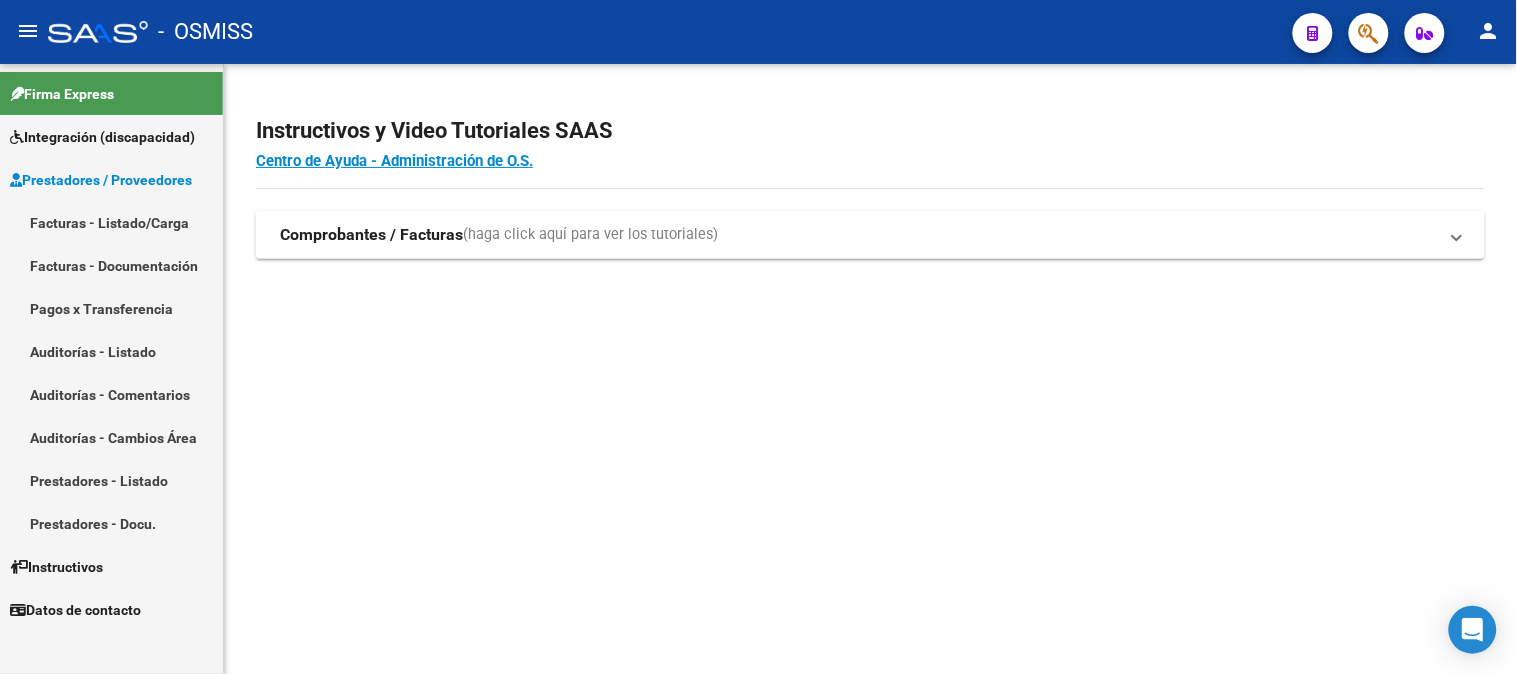click on "Facturas - Listado/Carga" at bounding box center (111, 222) 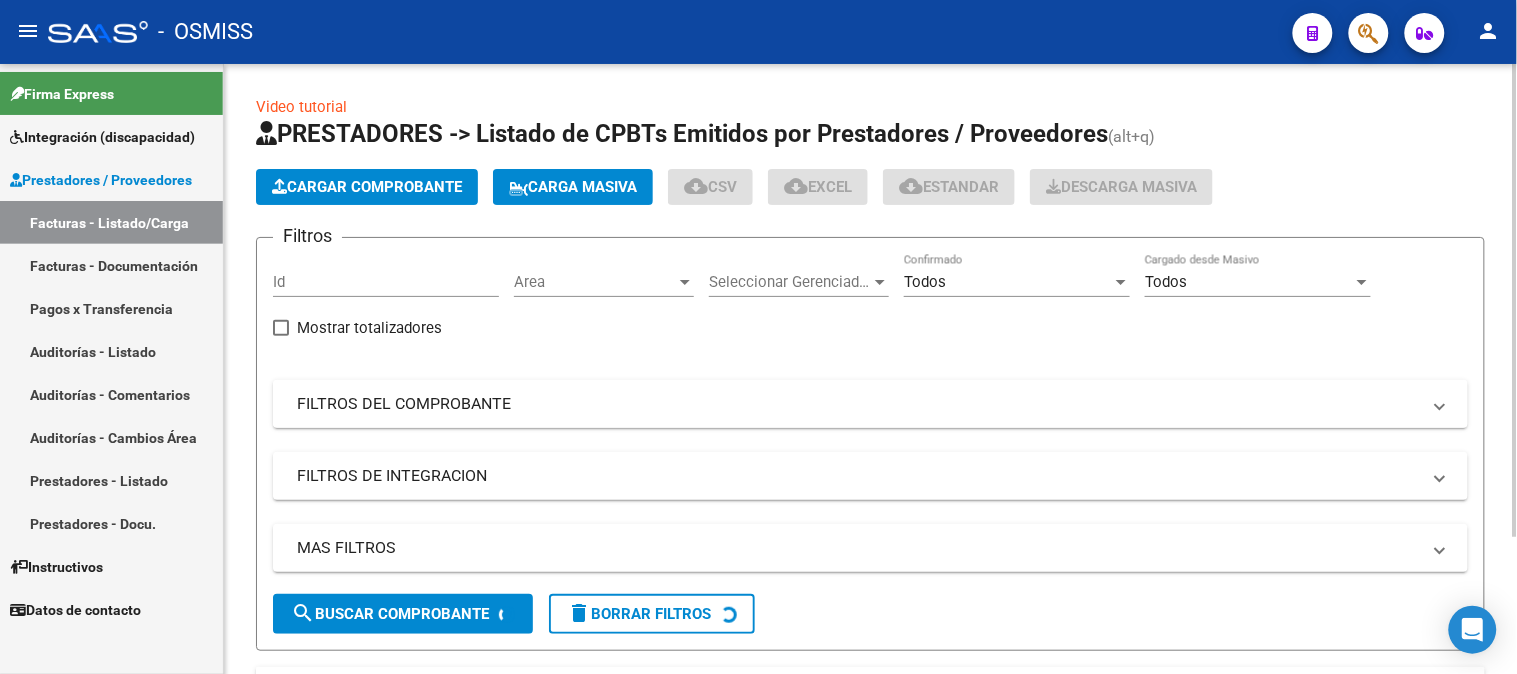 click on "FILTROS DEL COMPROBANTE" at bounding box center (858, 404) 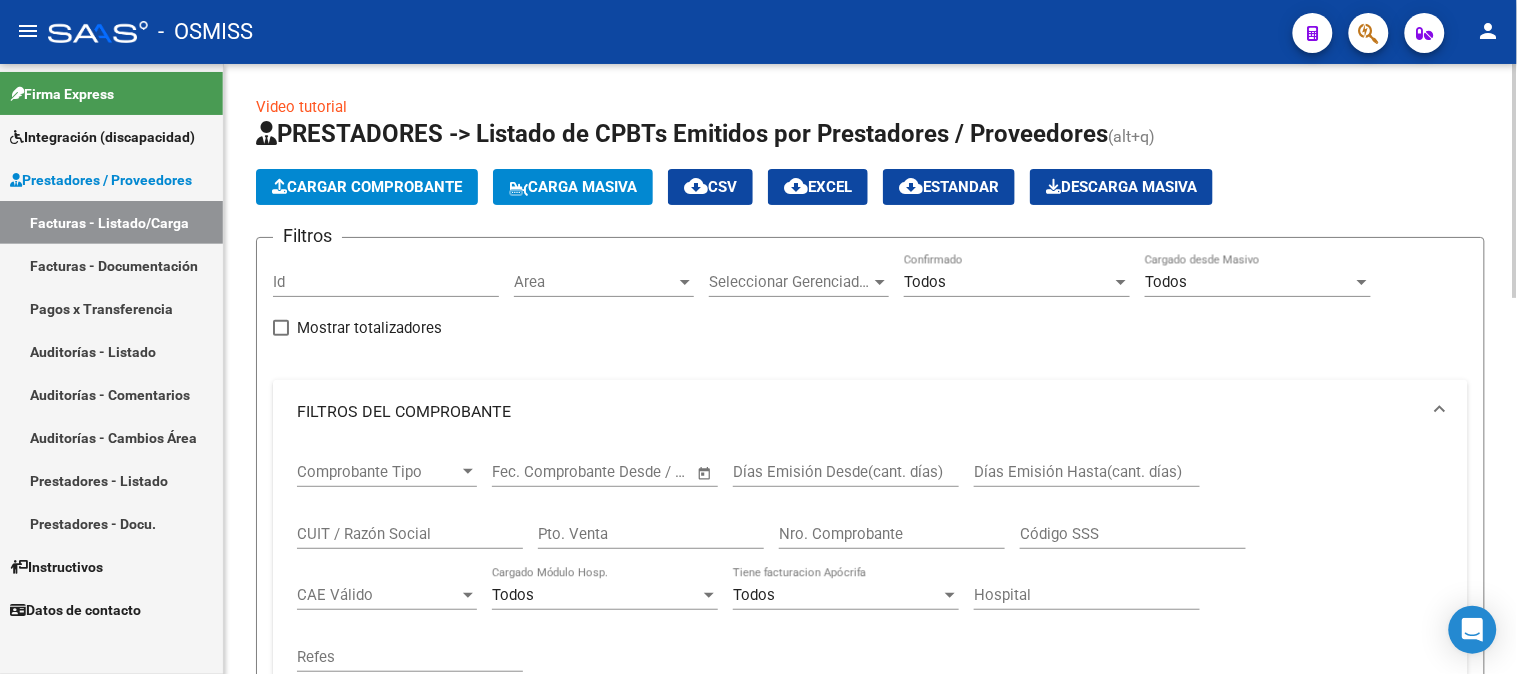 click on "Nro. Comprobante" at bounding box center [892, 534] 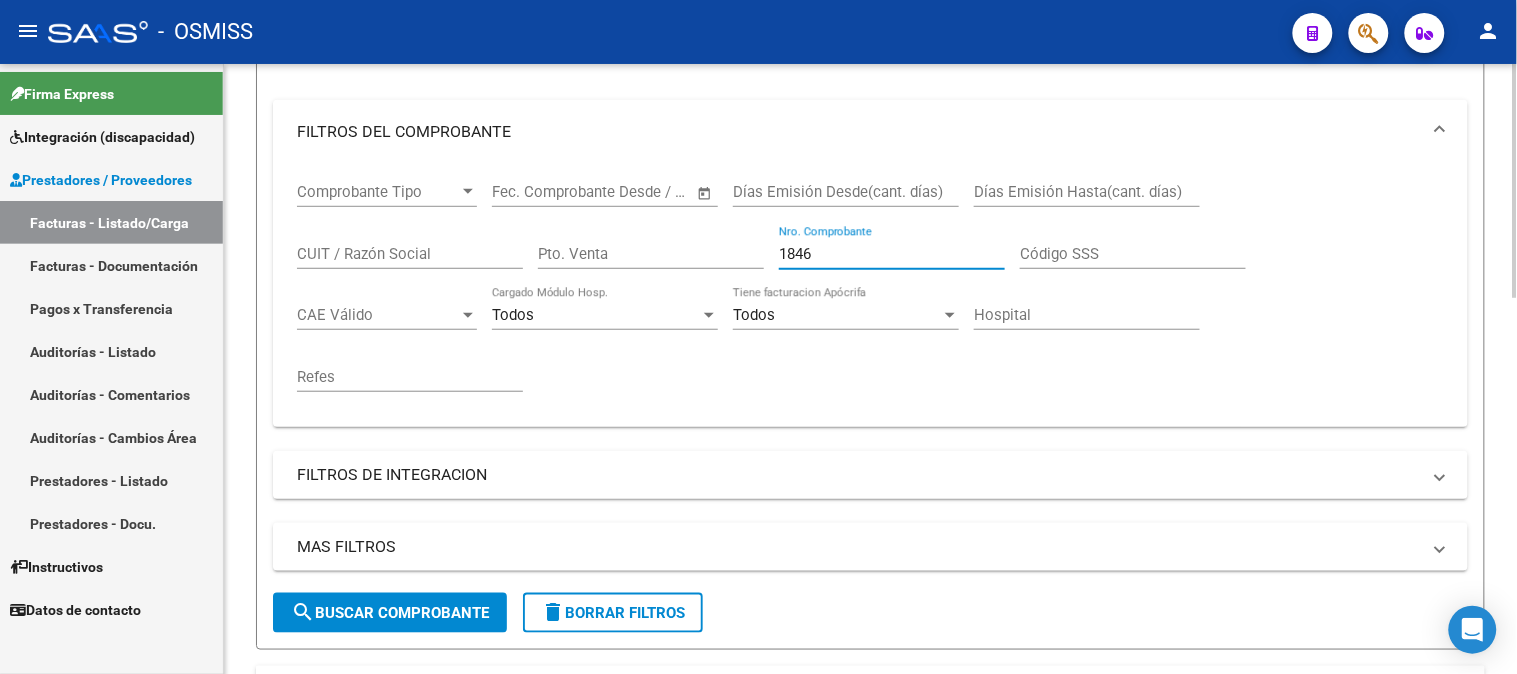 scroll, scrollTop: 333, scrollLeft: 0, axis: vertical 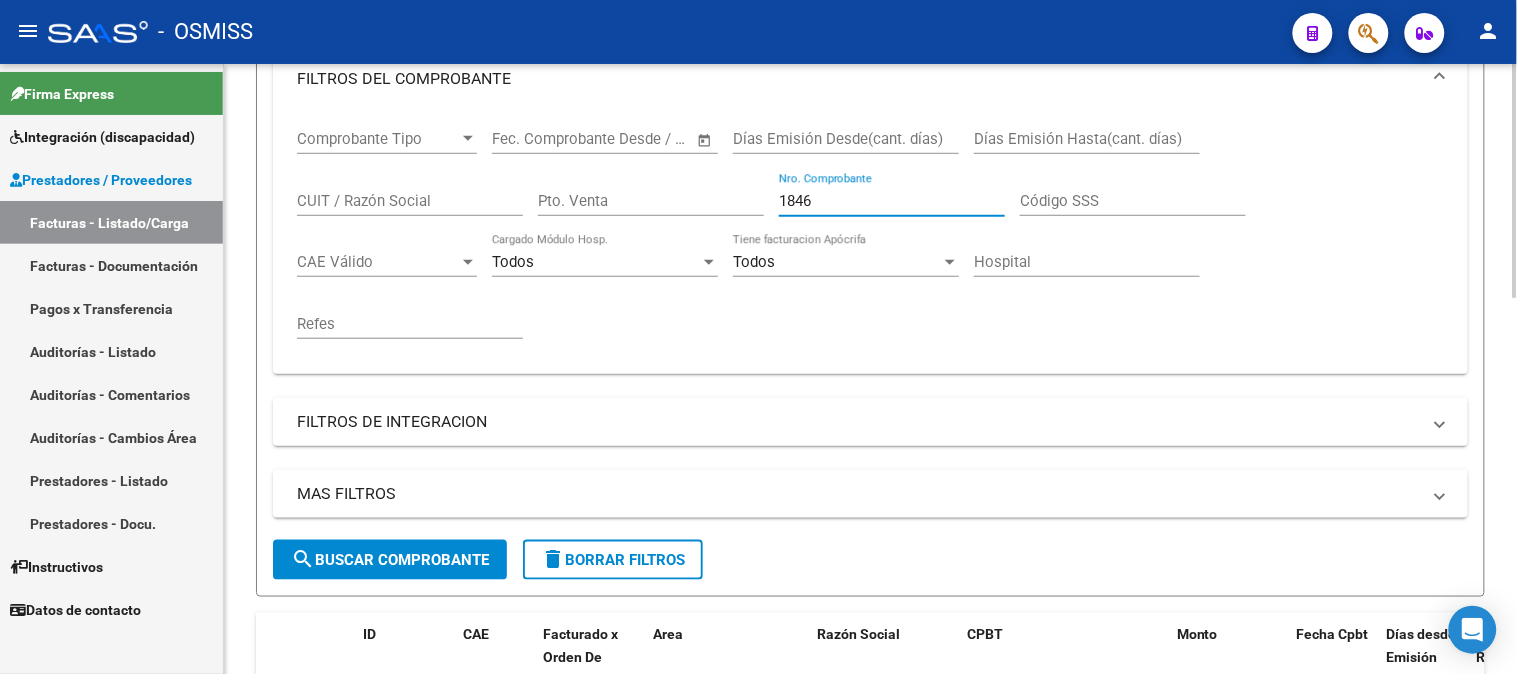 type on "1846" 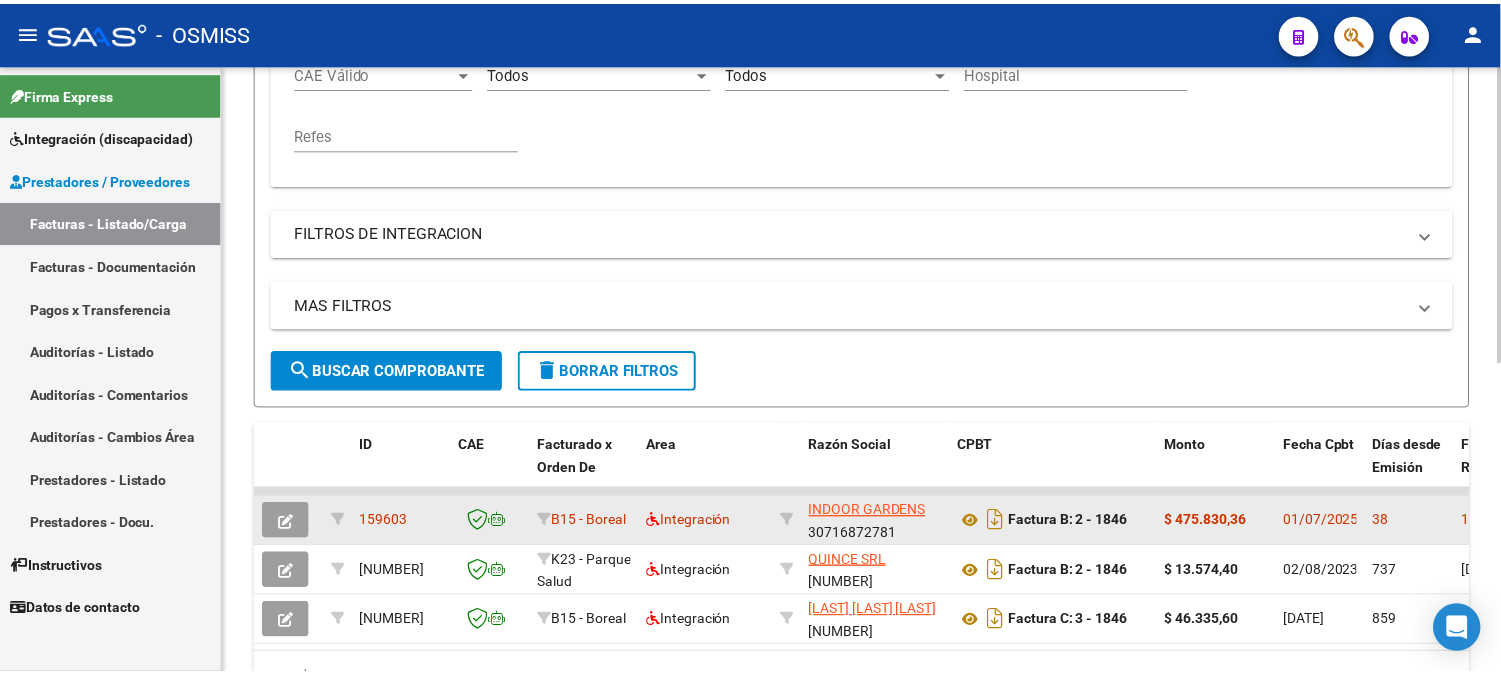 scroll, scrollTop: 632, scrollLeft: 0, axis: vertical 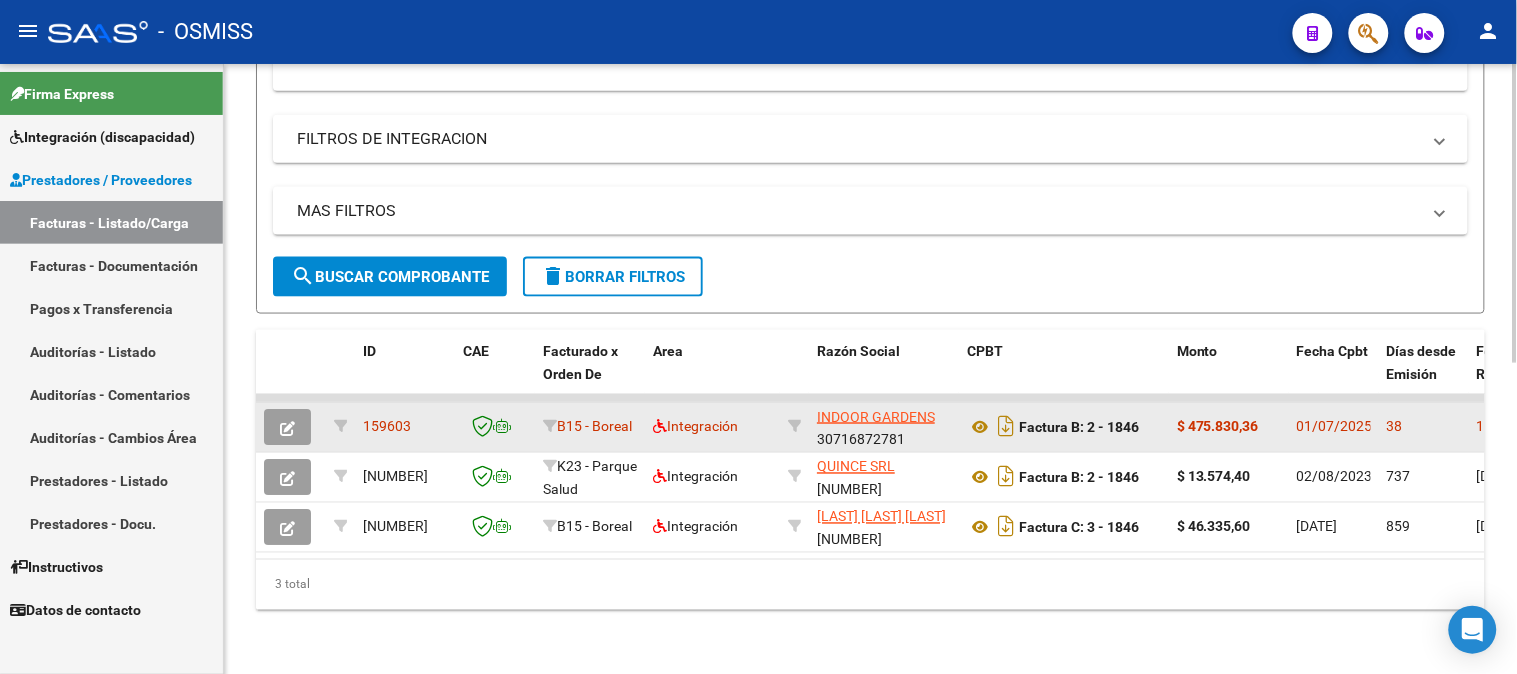 click 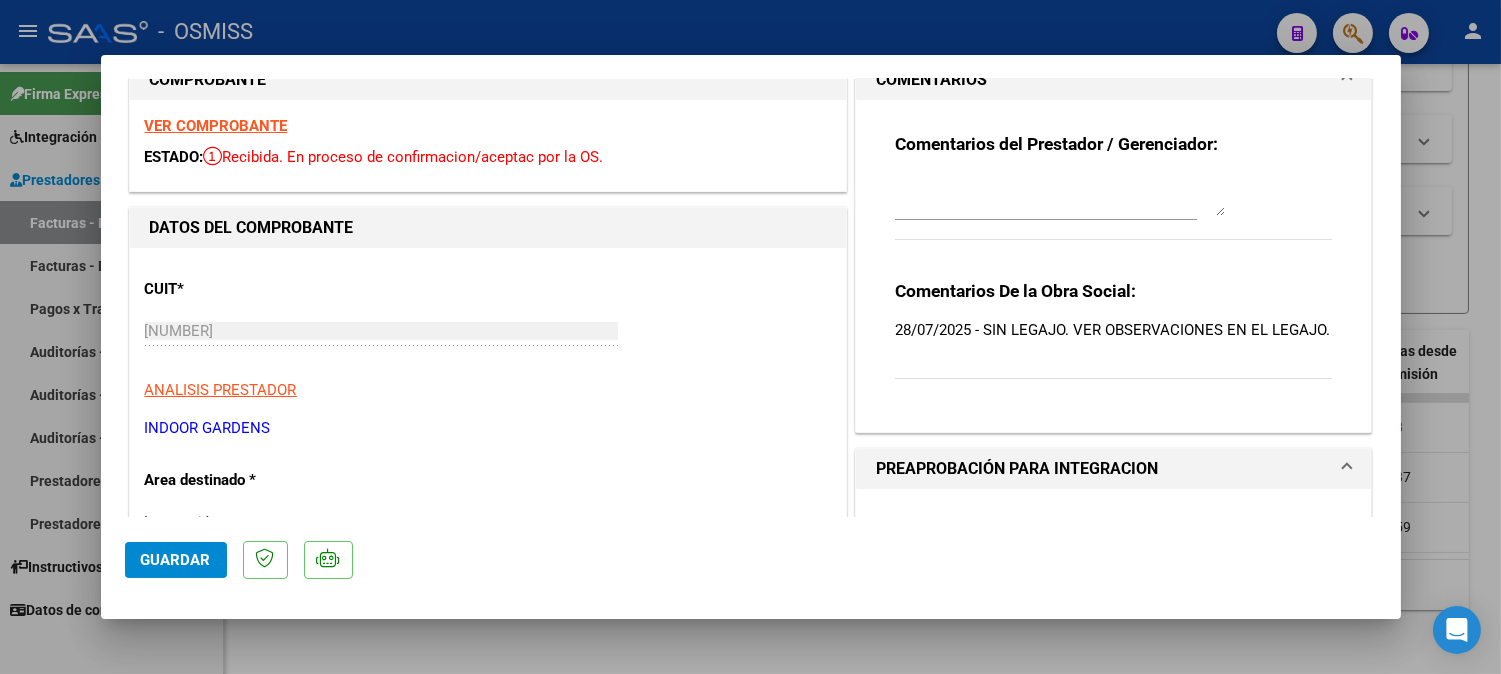scroll, scrollTop: 0, scrollLeft: 0, axis: both 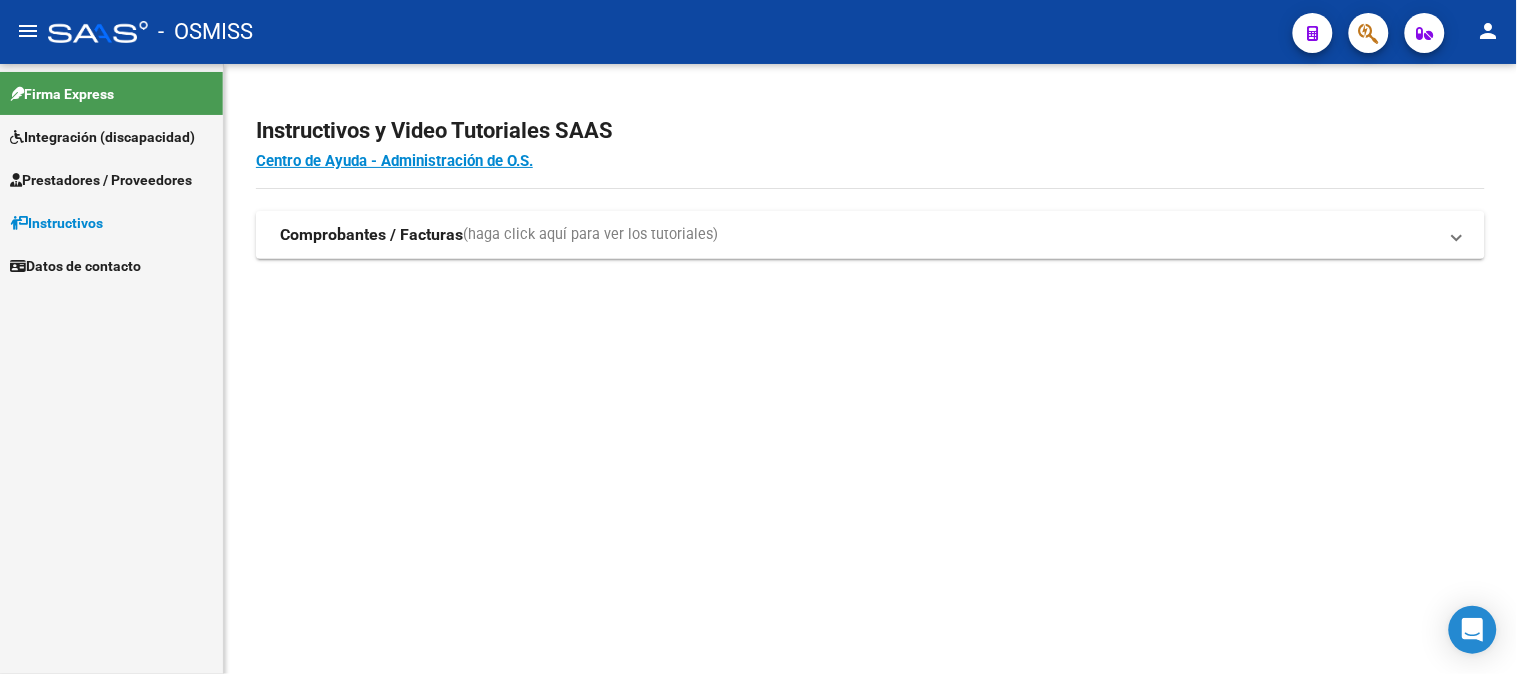 click on "Prestadores / Proveedores" at bounding box center (101, 180) 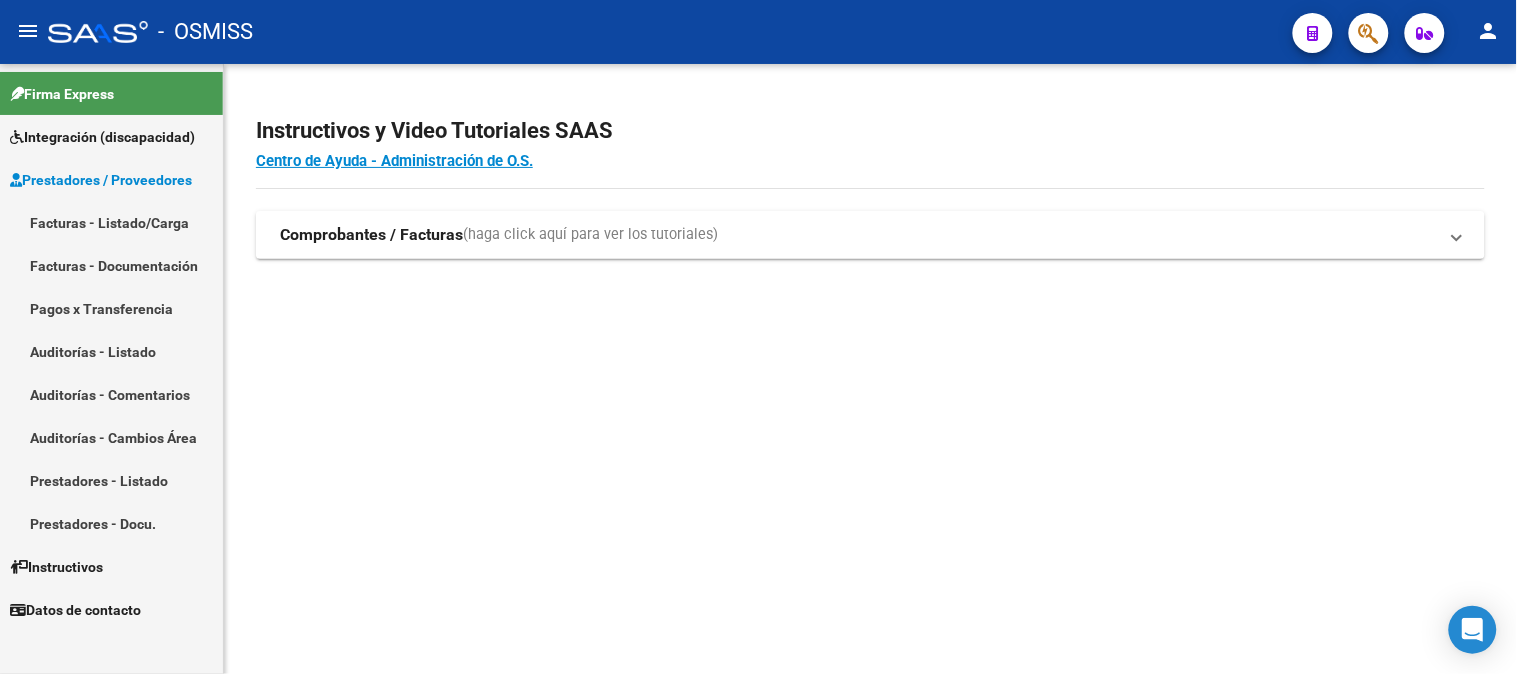 click on "Facturas - Listado/Carga" at bounding box center [111, 222] 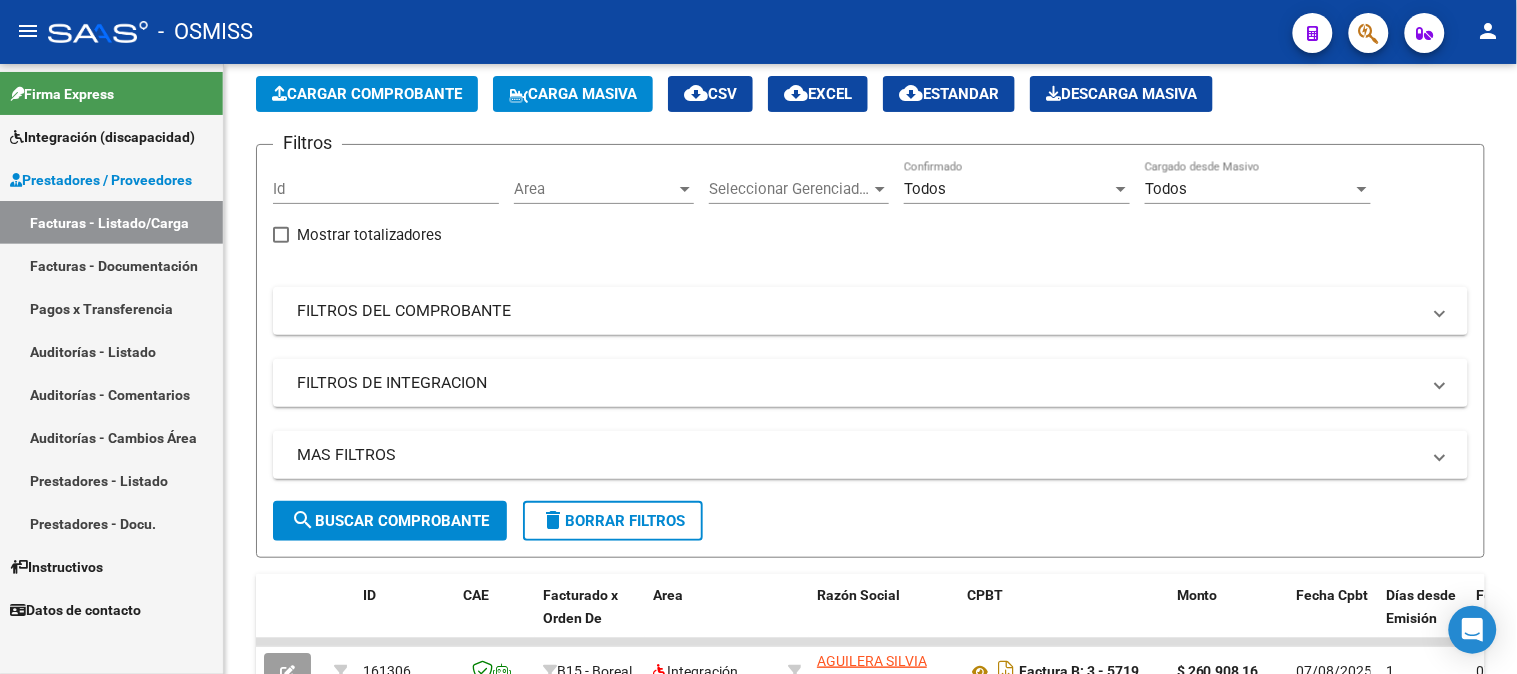 scroll, scrollTop: 0, scrollLeft: 0, axis: both 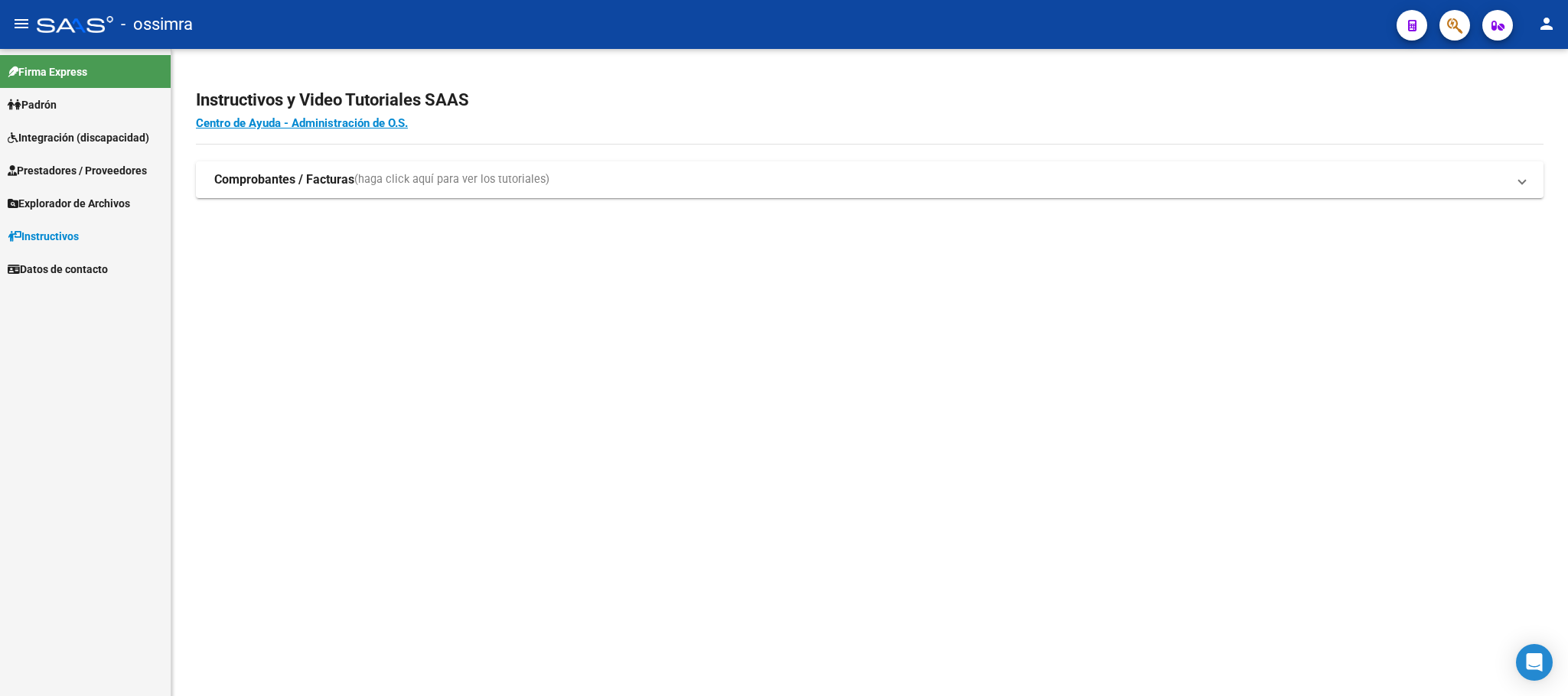 click on "Integración (discapacidad)" at bounding box center [78, 138] 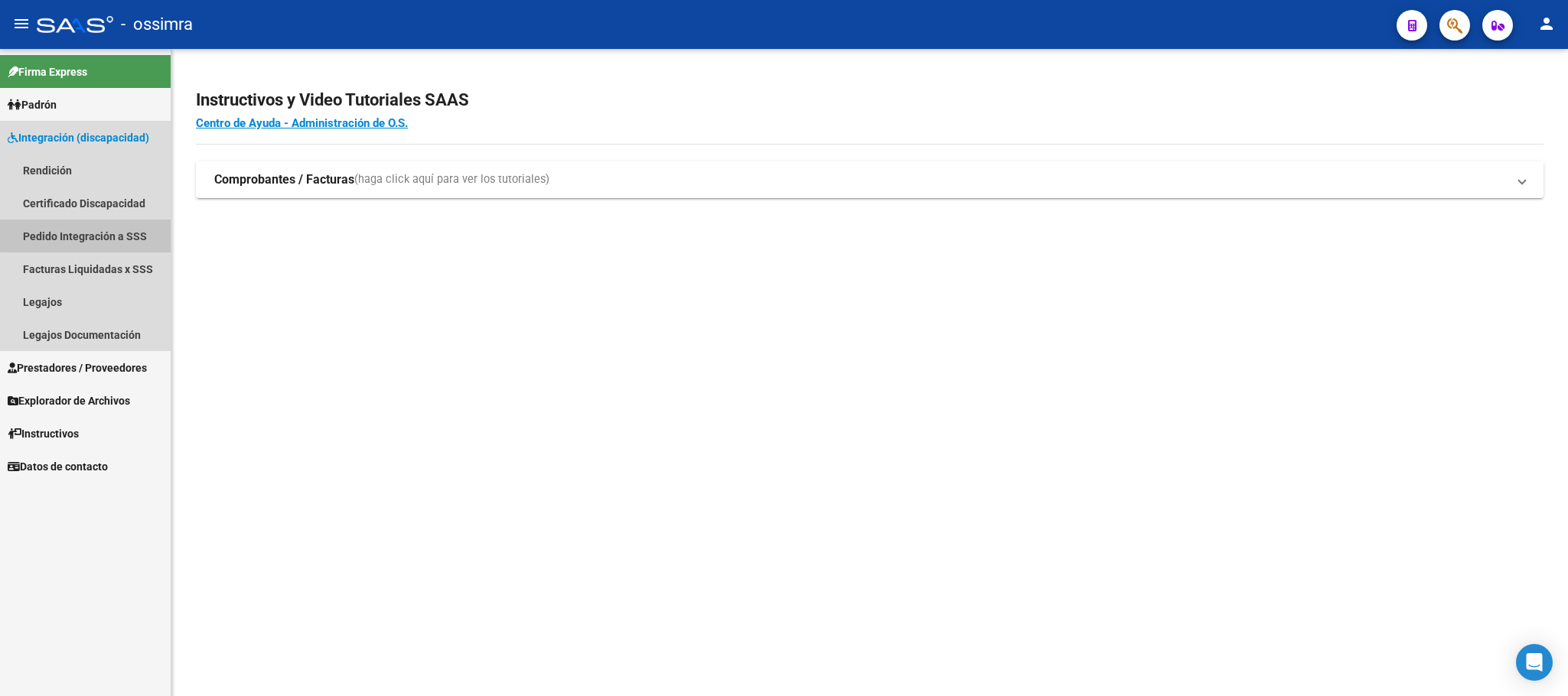 click on "Pedido Integración a SSS" at bounding box center (85, 236) 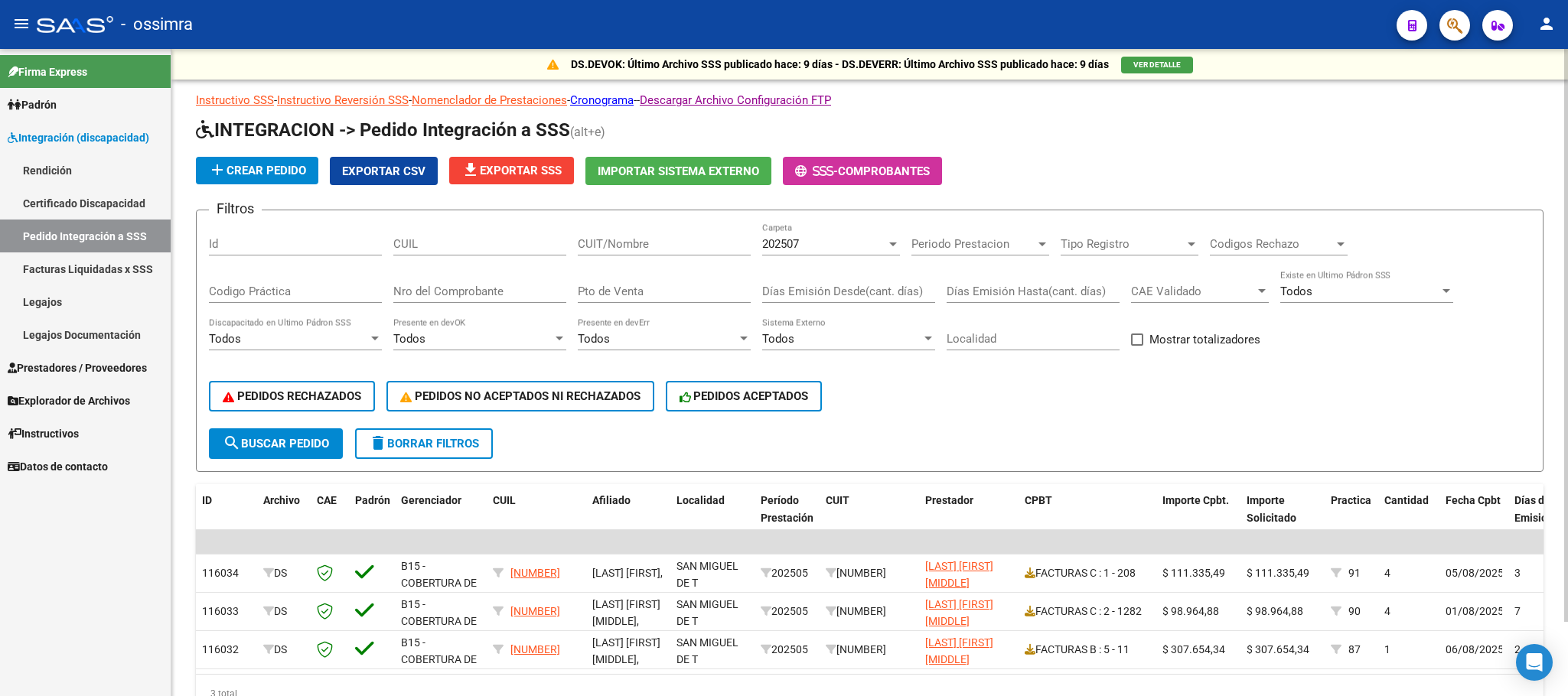 click on "Nro del Comprobante" at bounding box center [480, 291] 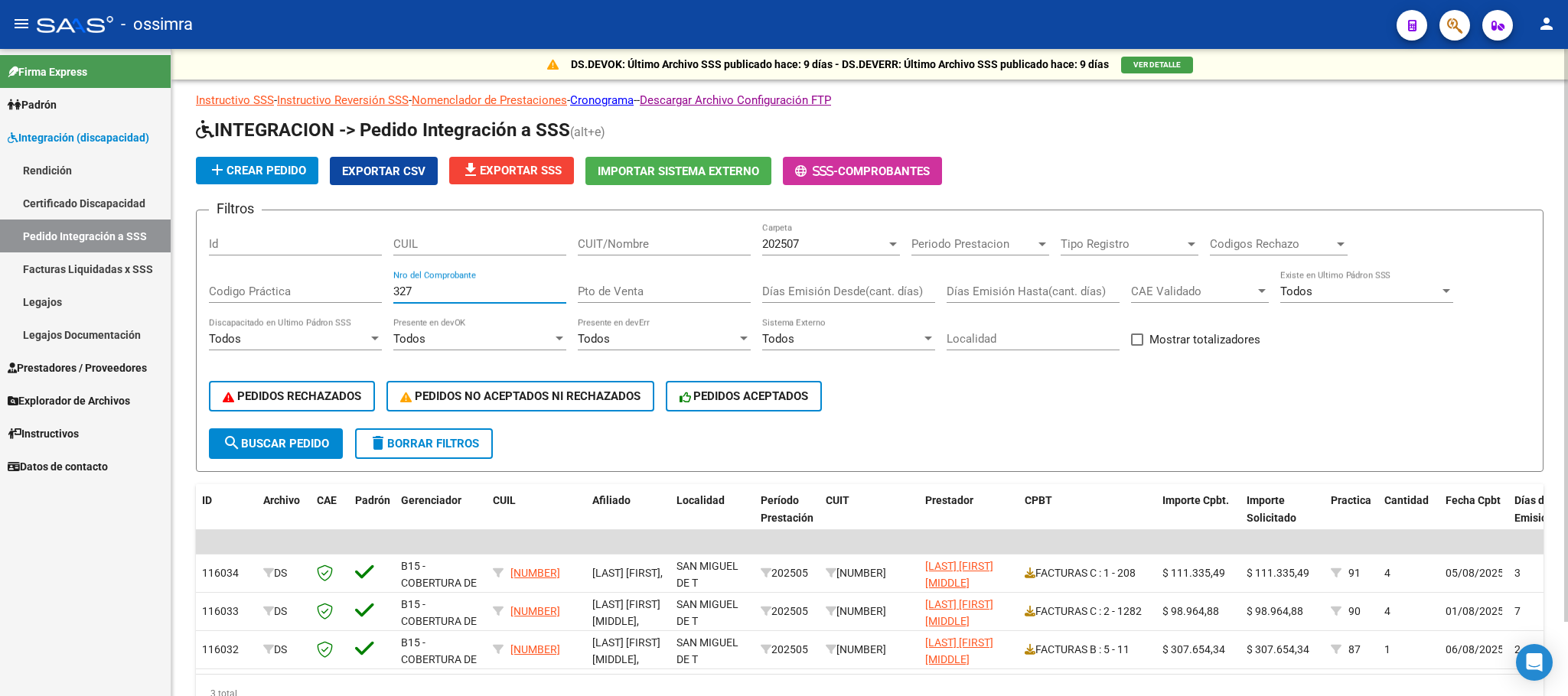 type on "327" 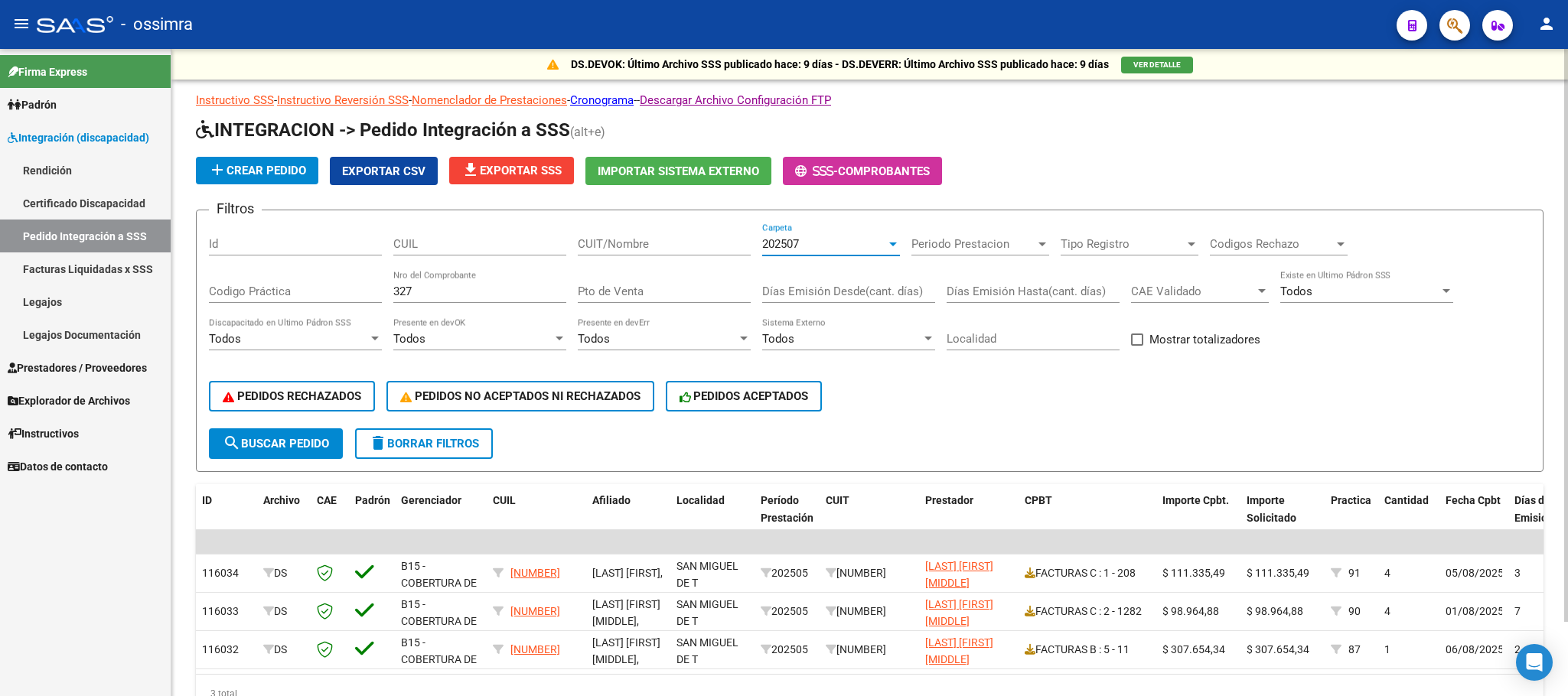 click on "202507" at bounding box center [824, 244] 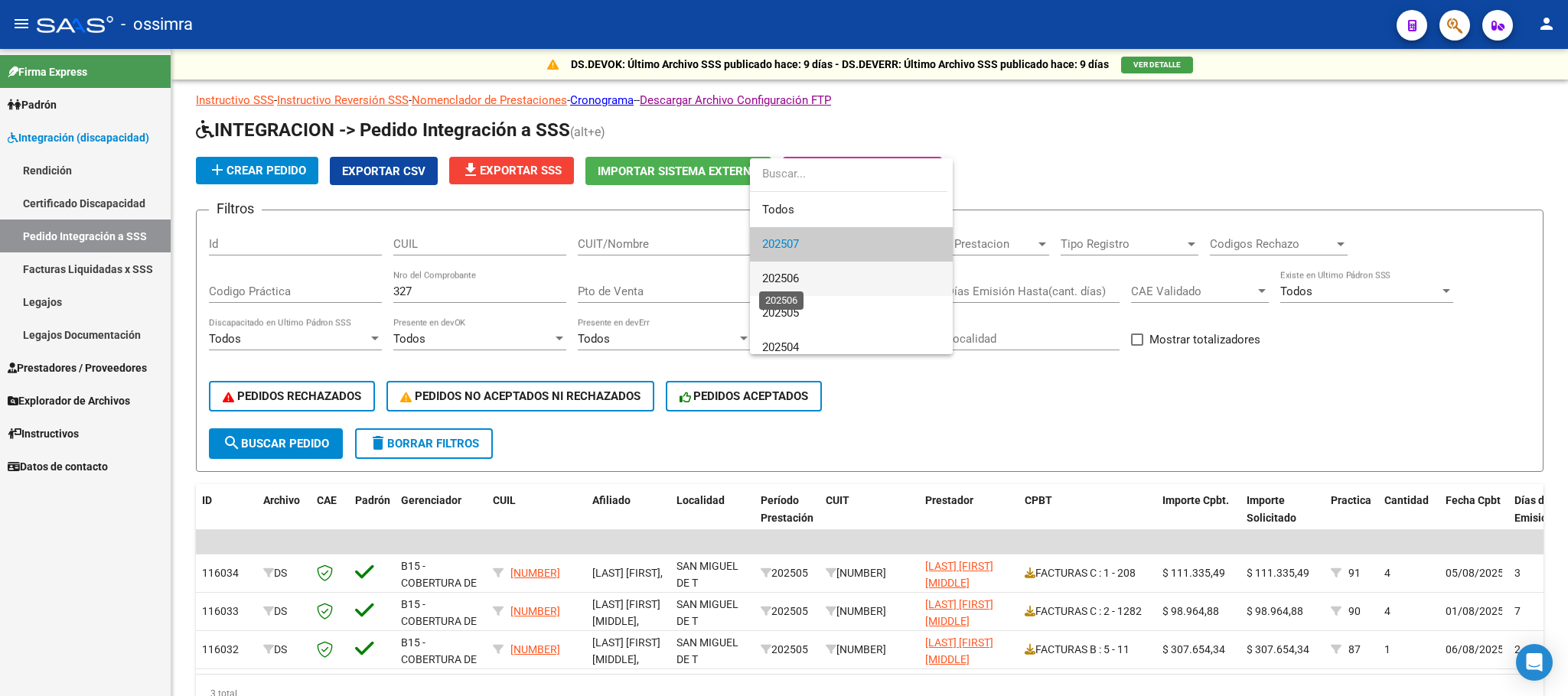 click on "202506" at bounding box center (781, 278) 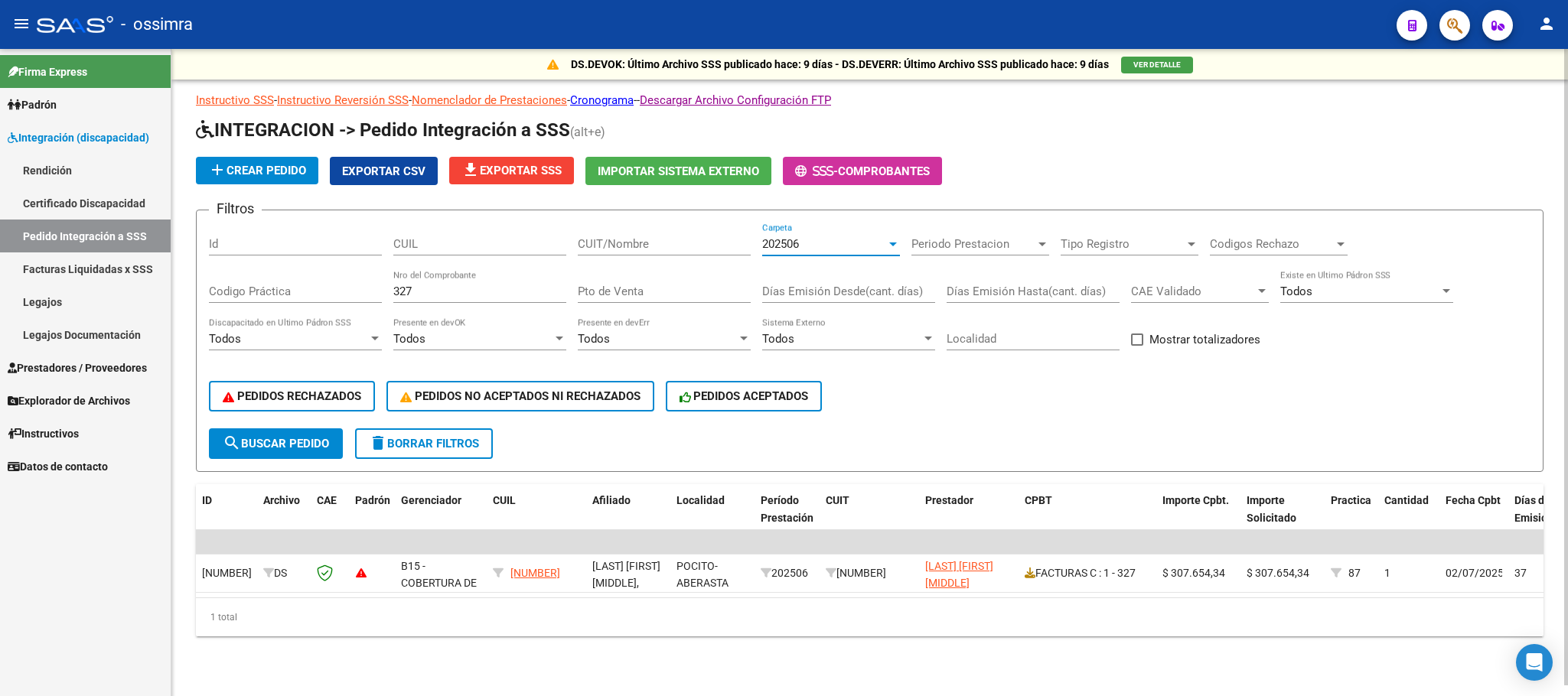 scroll, scrollTop: 7, scrollLeft: 0, axis: vertical 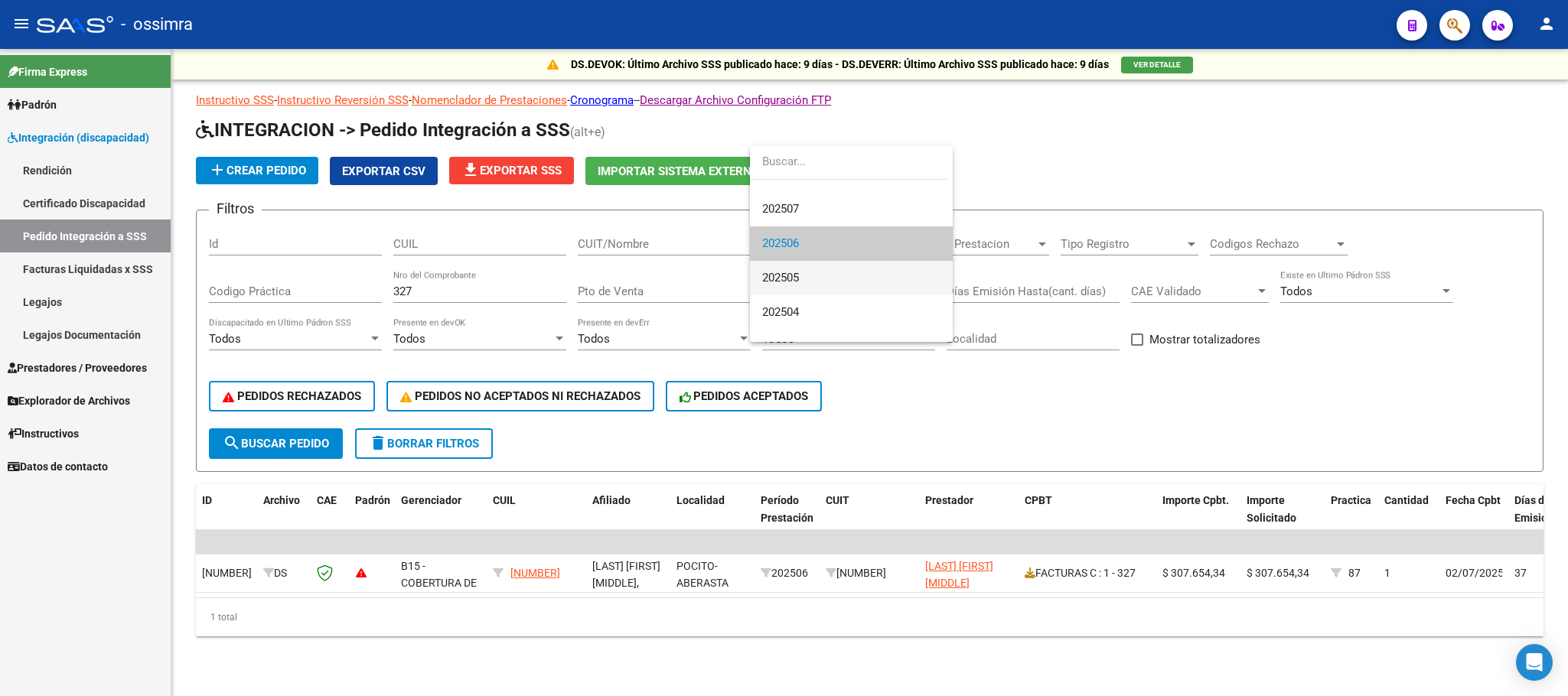 click on "202505" at bounding box center (851, 278) 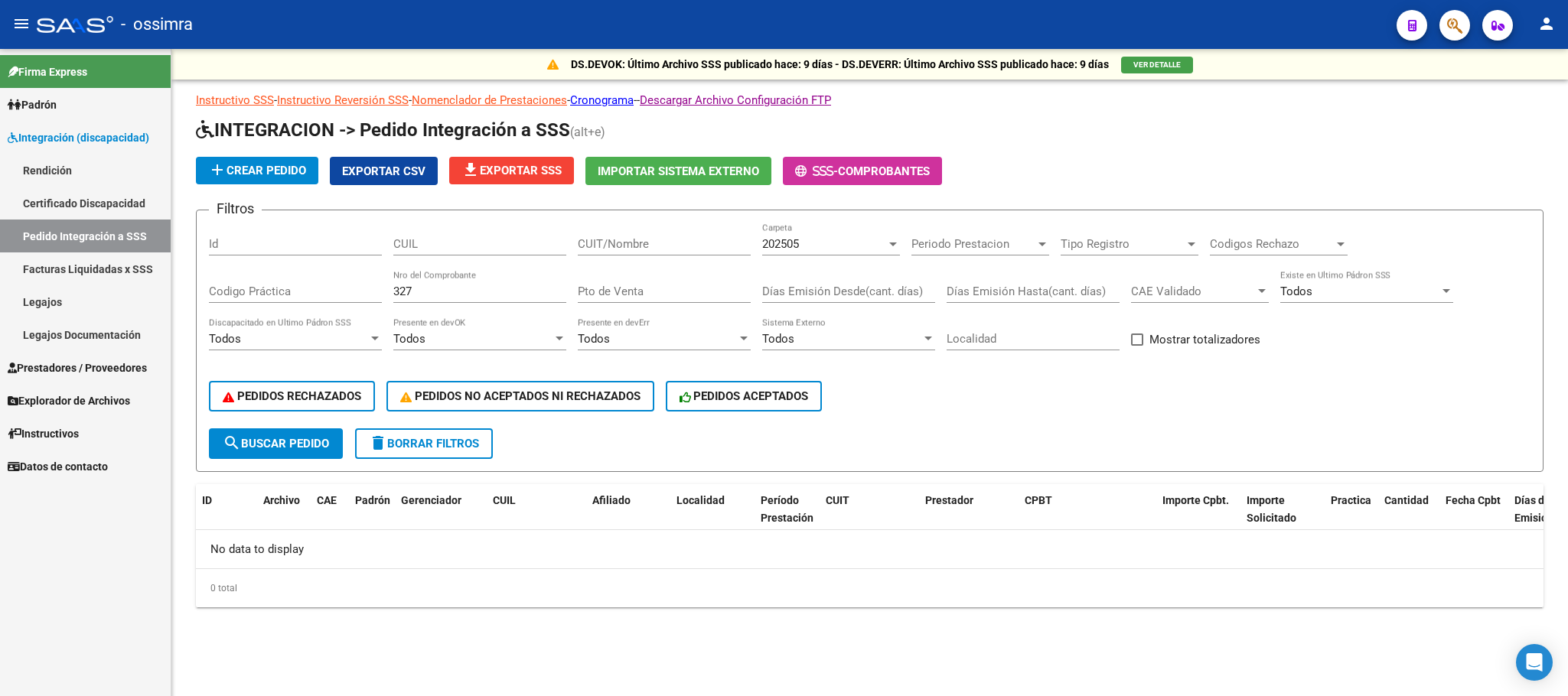 click on "202505 Carpeta" 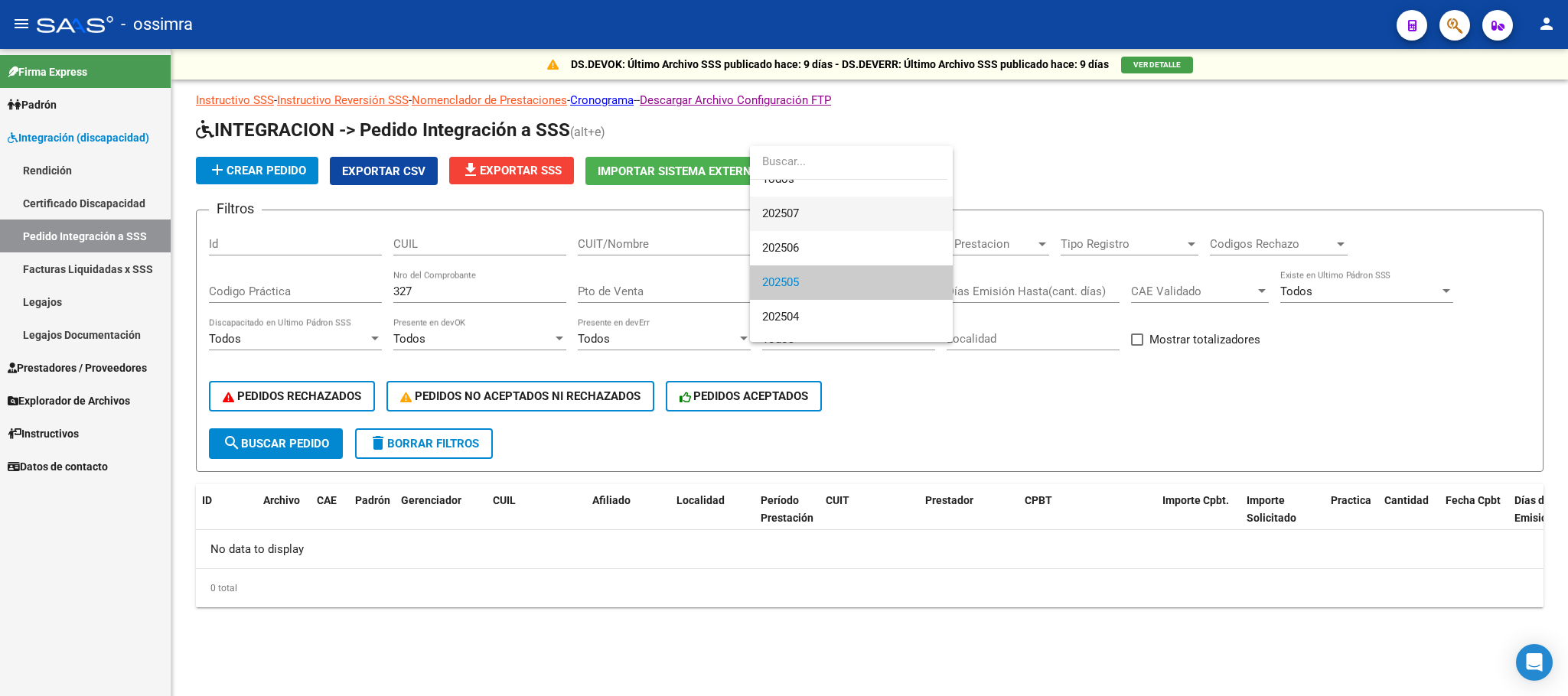 scroll, scrollTop: 0, scrollLeft: 0, axis: both 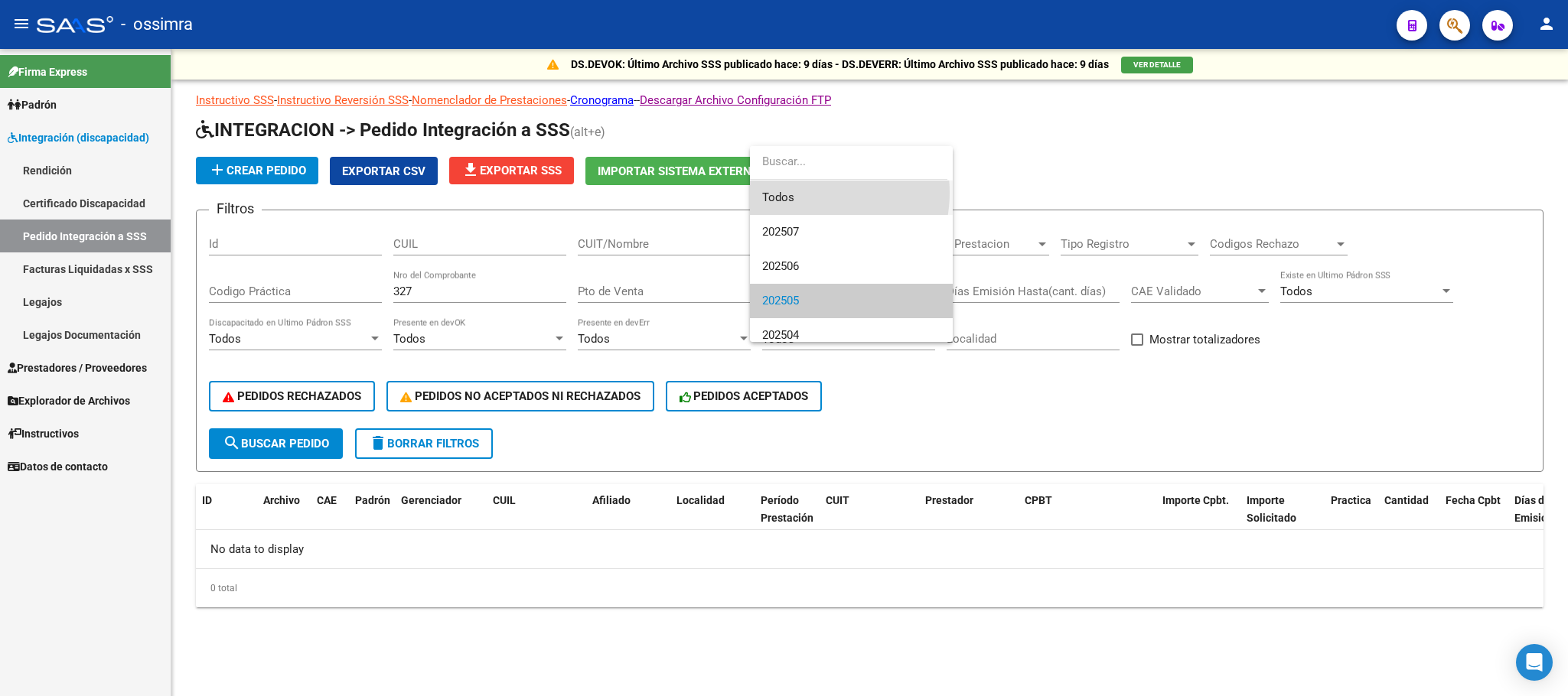 click on "Todos" at bounding box center (851, 197) 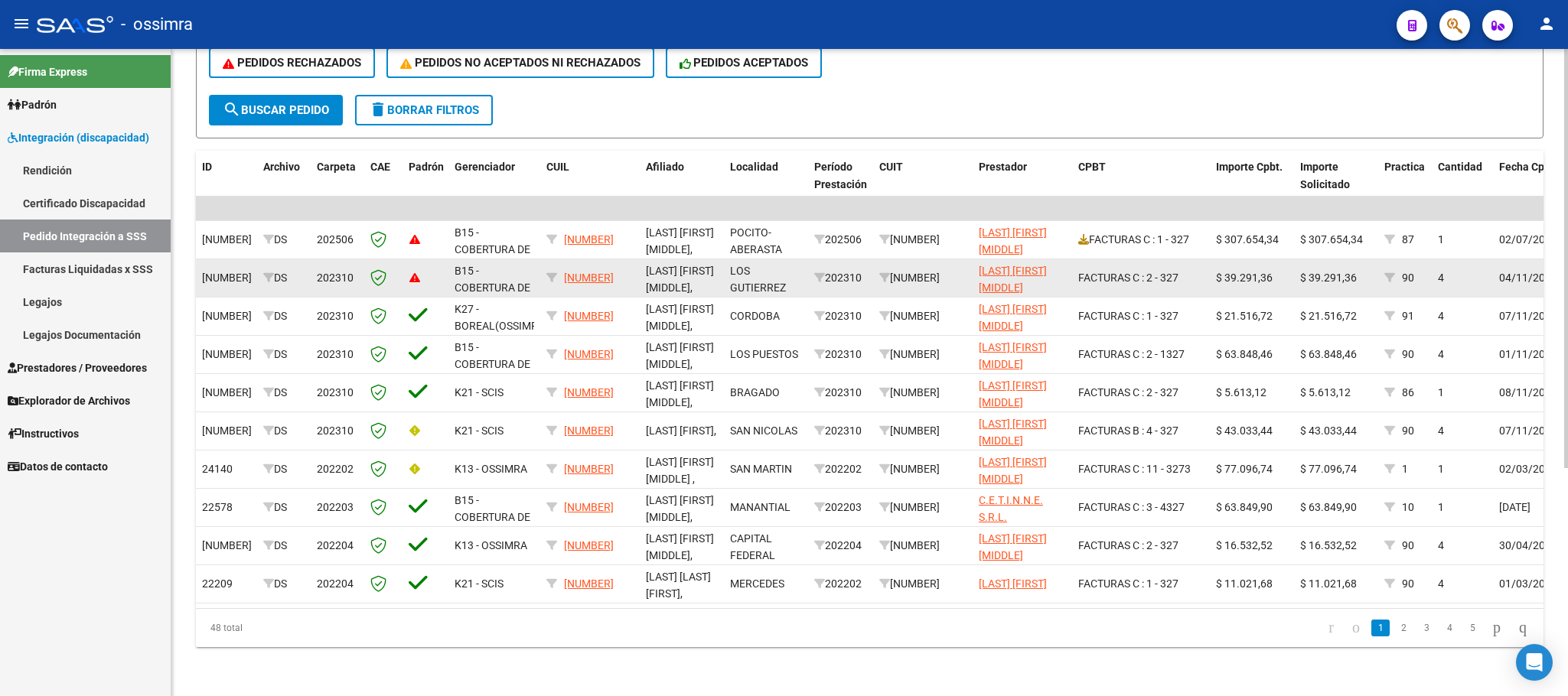 scroll, scrollTop: 351, scrollLeft: 0, axis: vertical 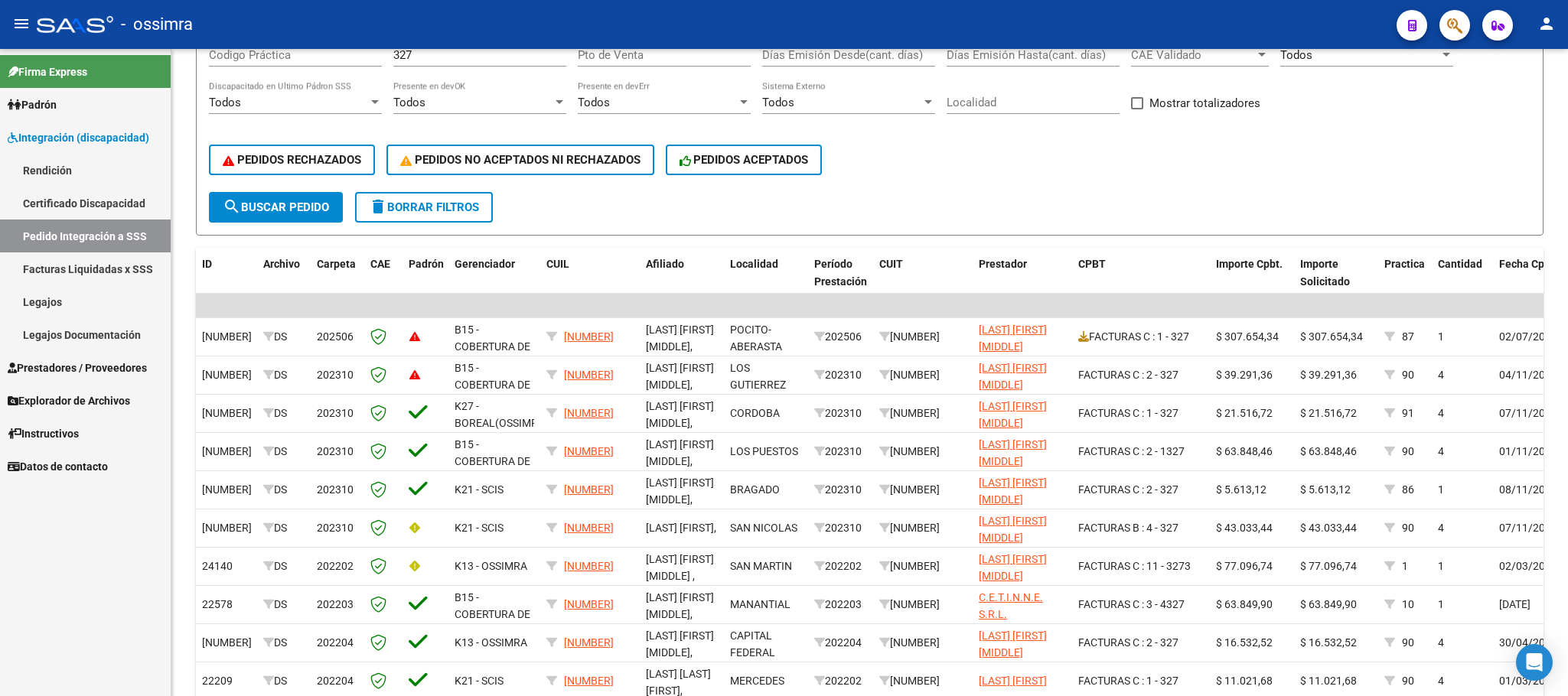 click on "Prestadores / Proveedores" at bounding box center [77, 368] 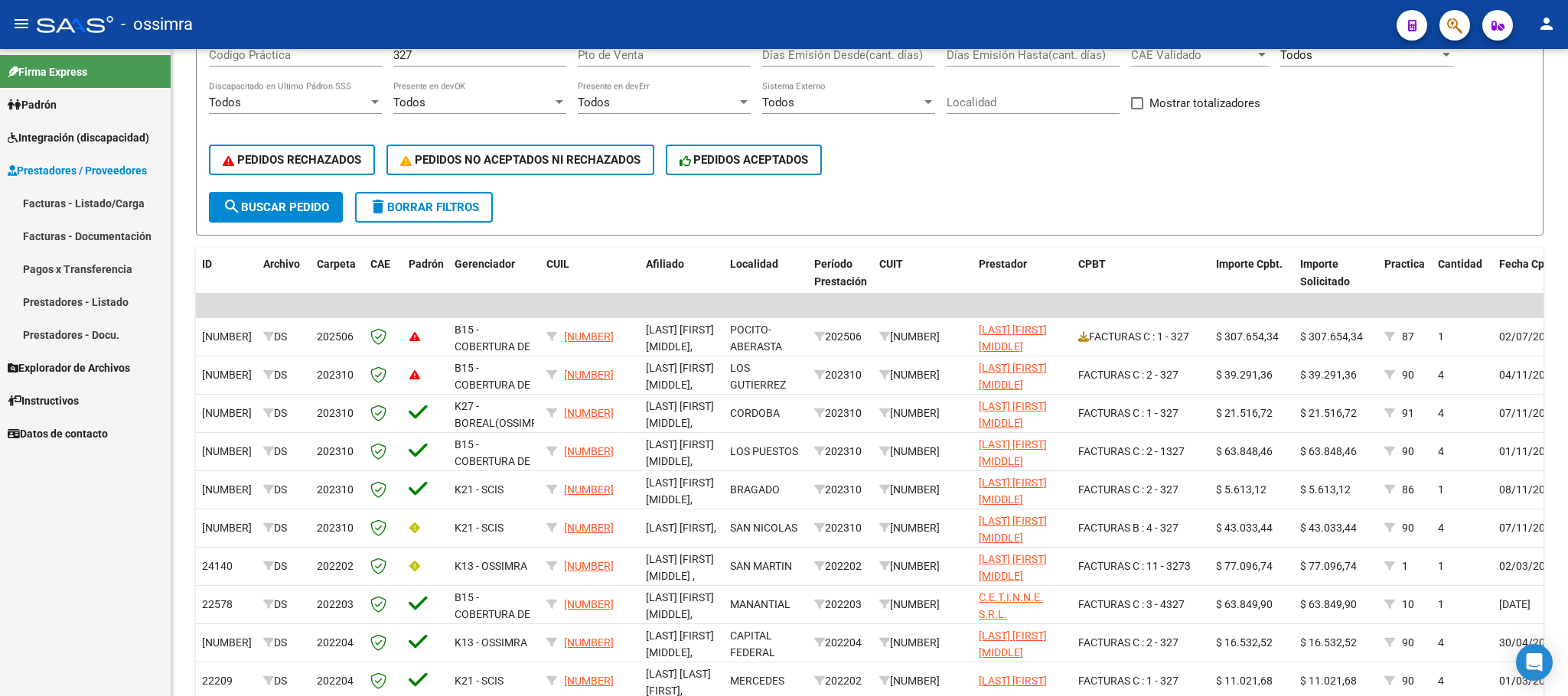 click on "Facturas - Listado/Carga" at bounding box center [85, 203] 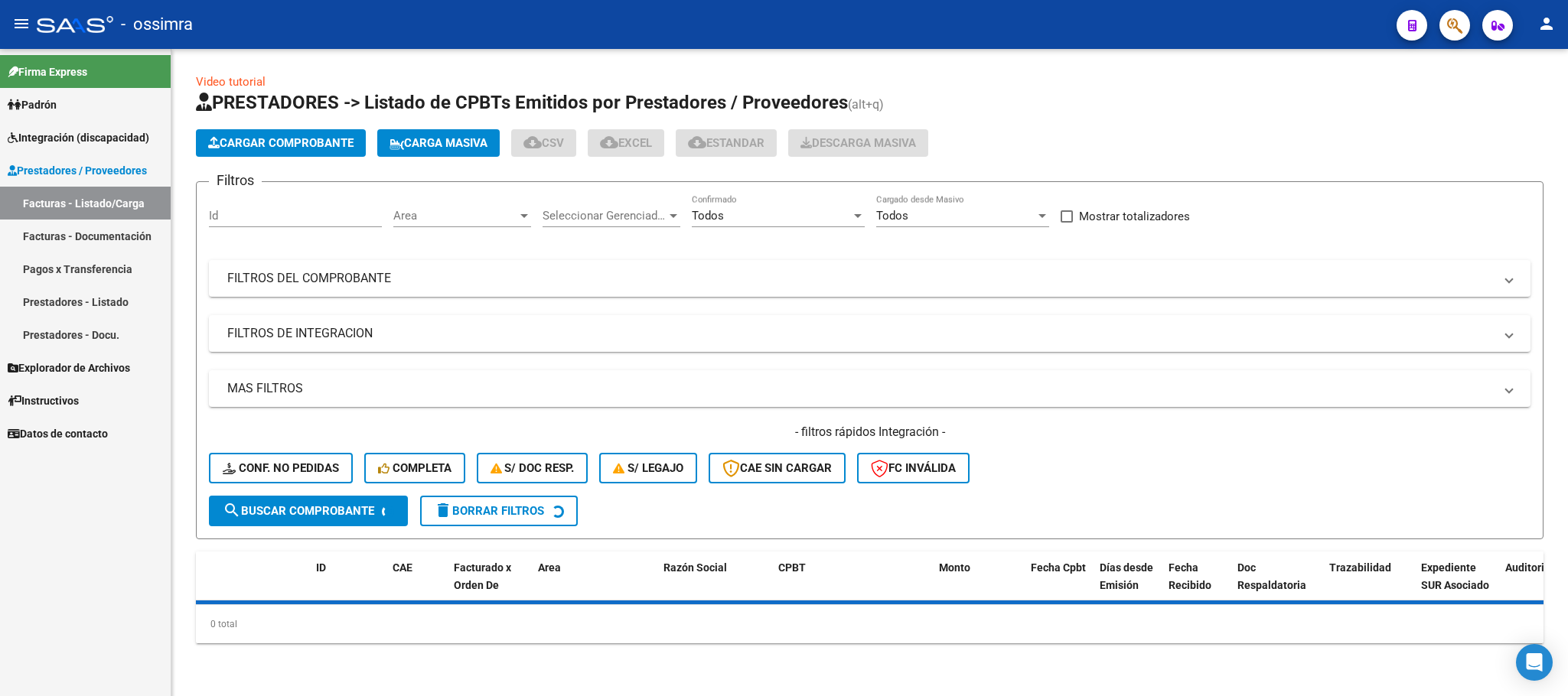 scroll, scrollTop: 0, scrollLeft: 0, axis: both 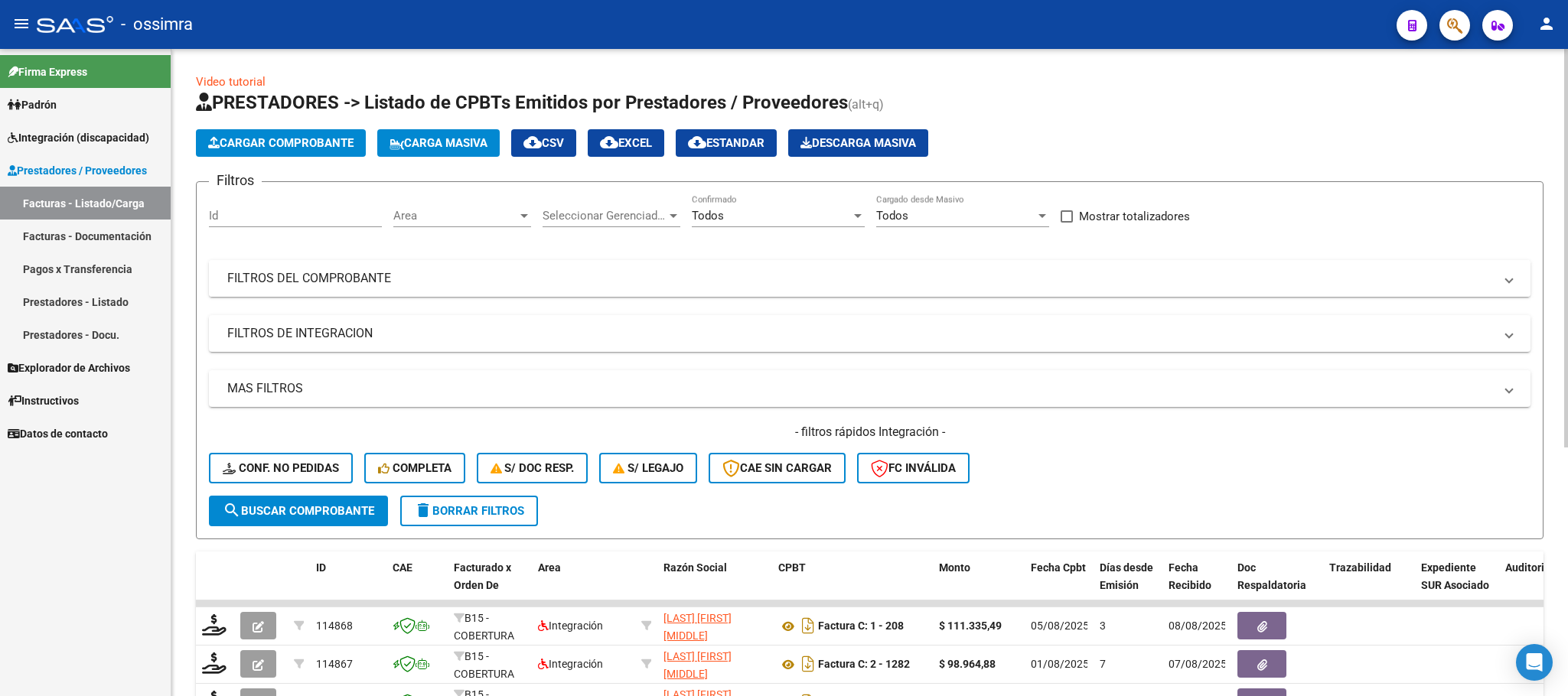 click on "FILTROS DEL COMPROBANTE" at bounding box center (860, 278) 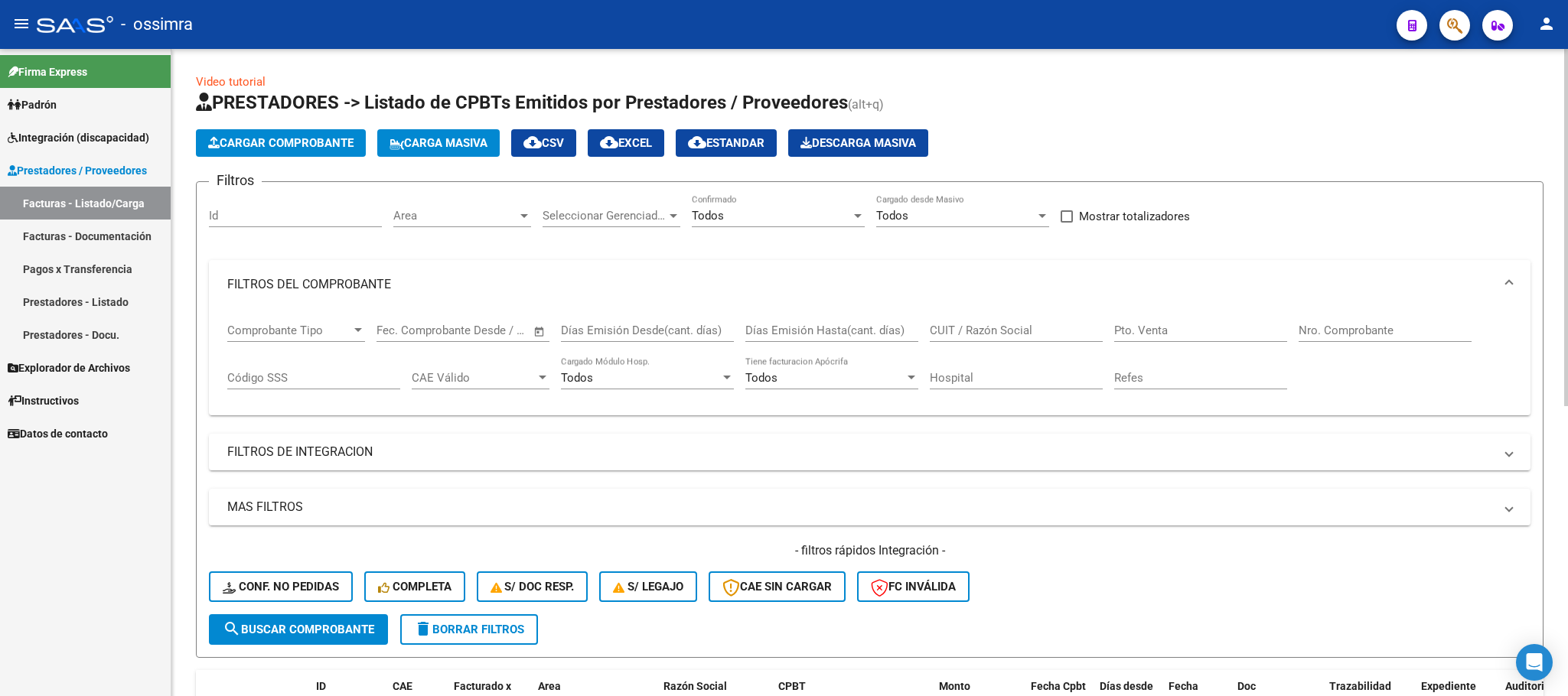 click on "Nro. Comprobante" at bounding box center (1385, 330) 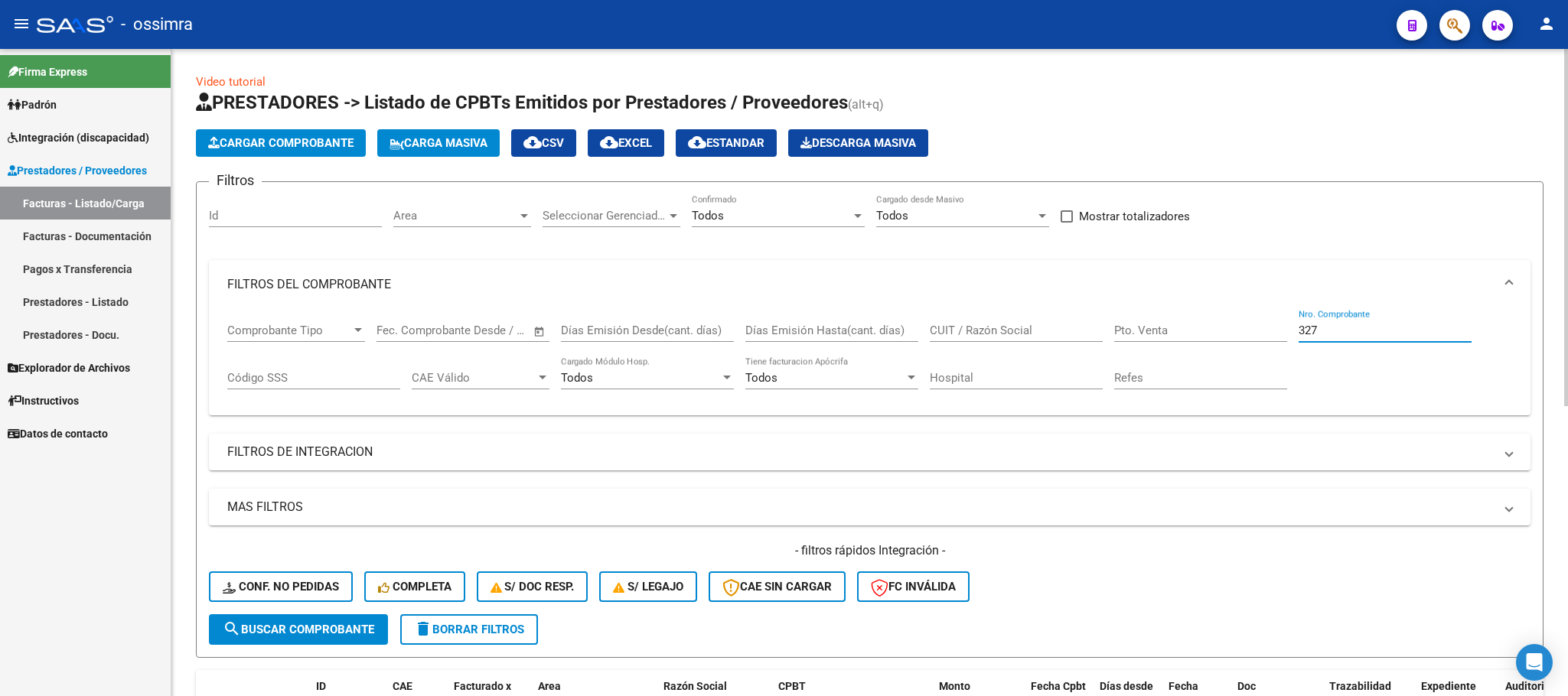 type on "327" 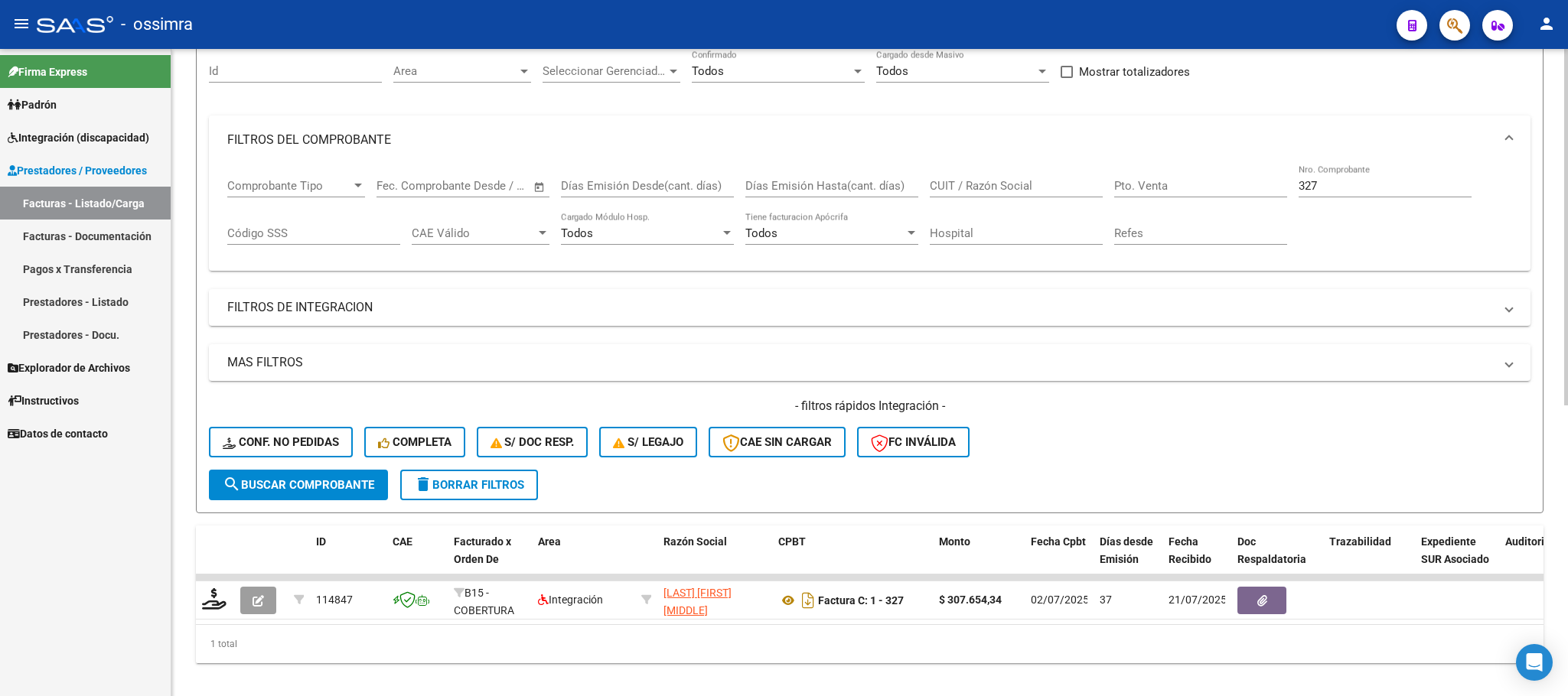 scroll, scrollTop: 179, scrollLeft: 0, axis: vertical 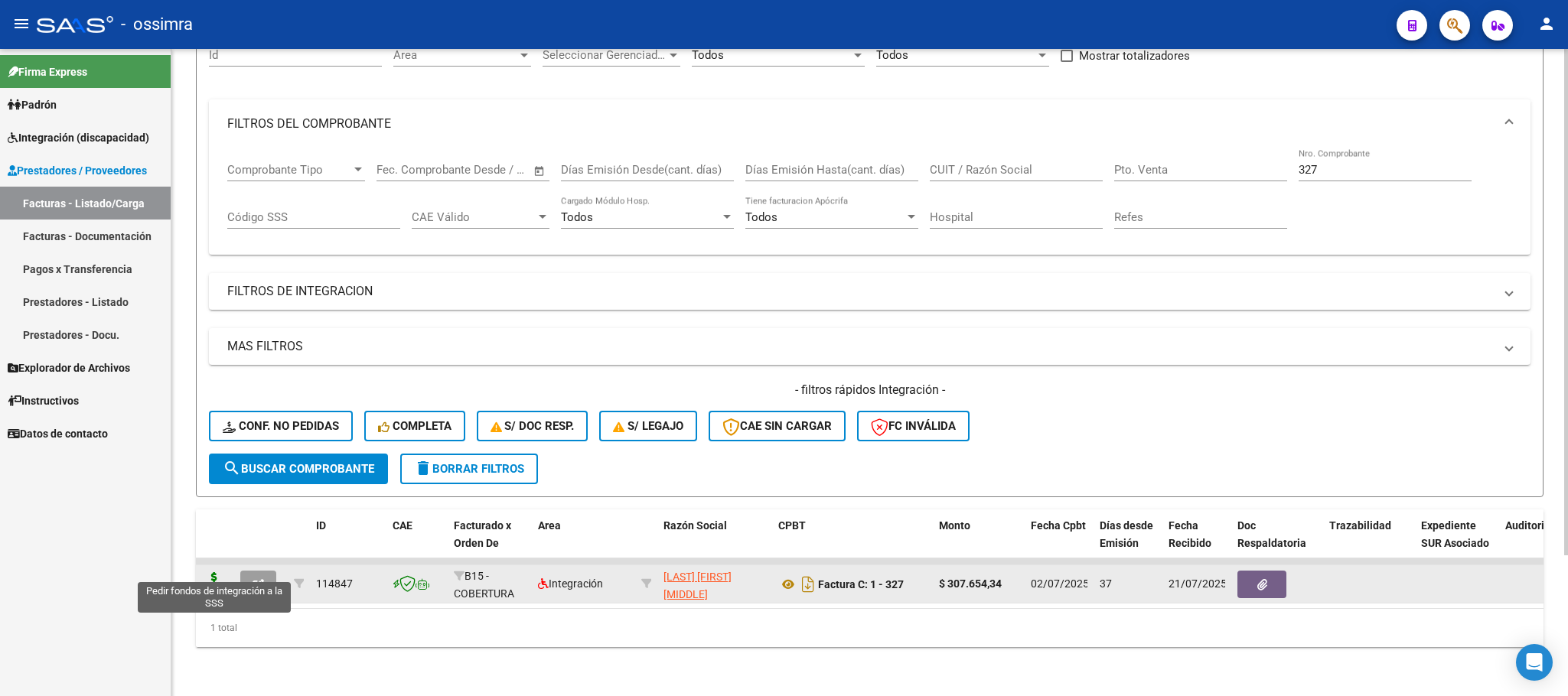 click 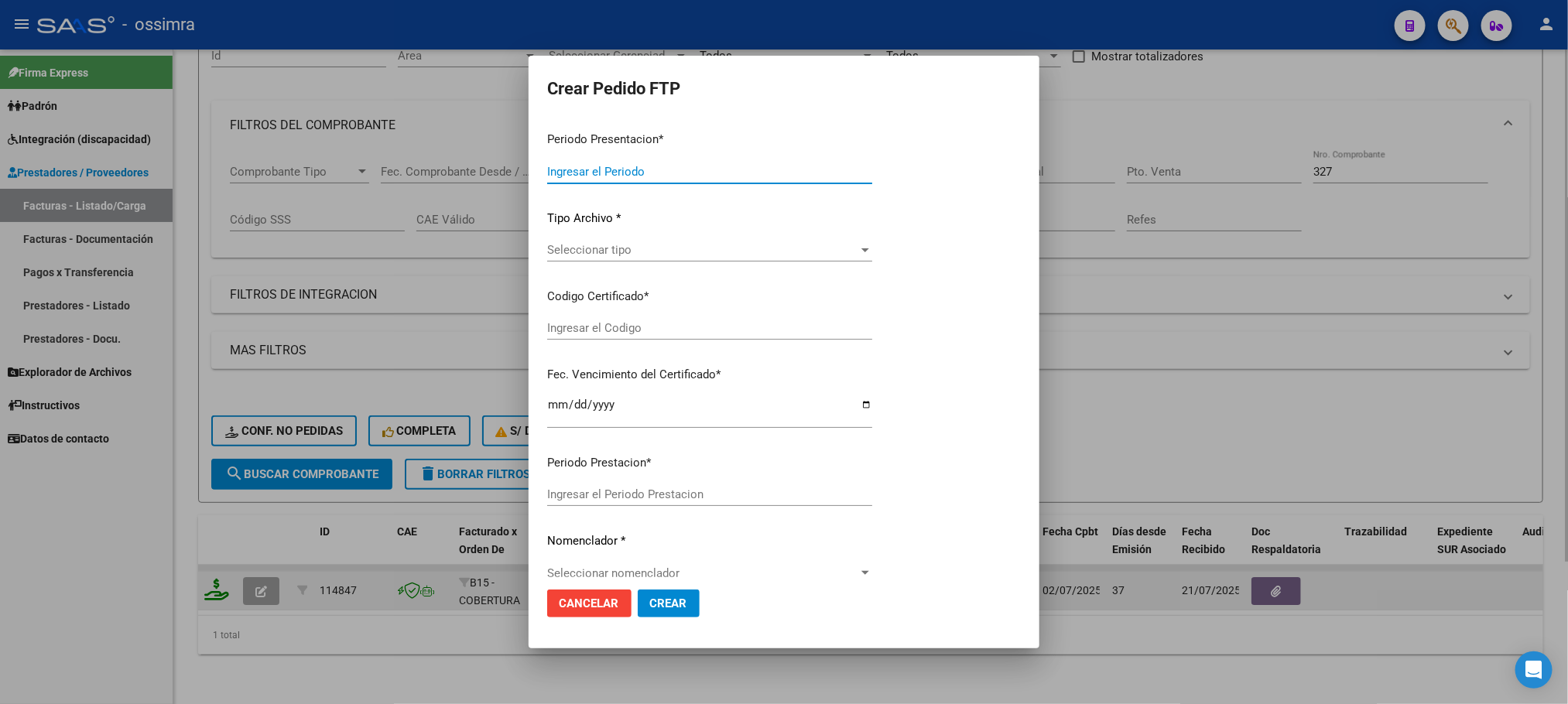 type on "202507" 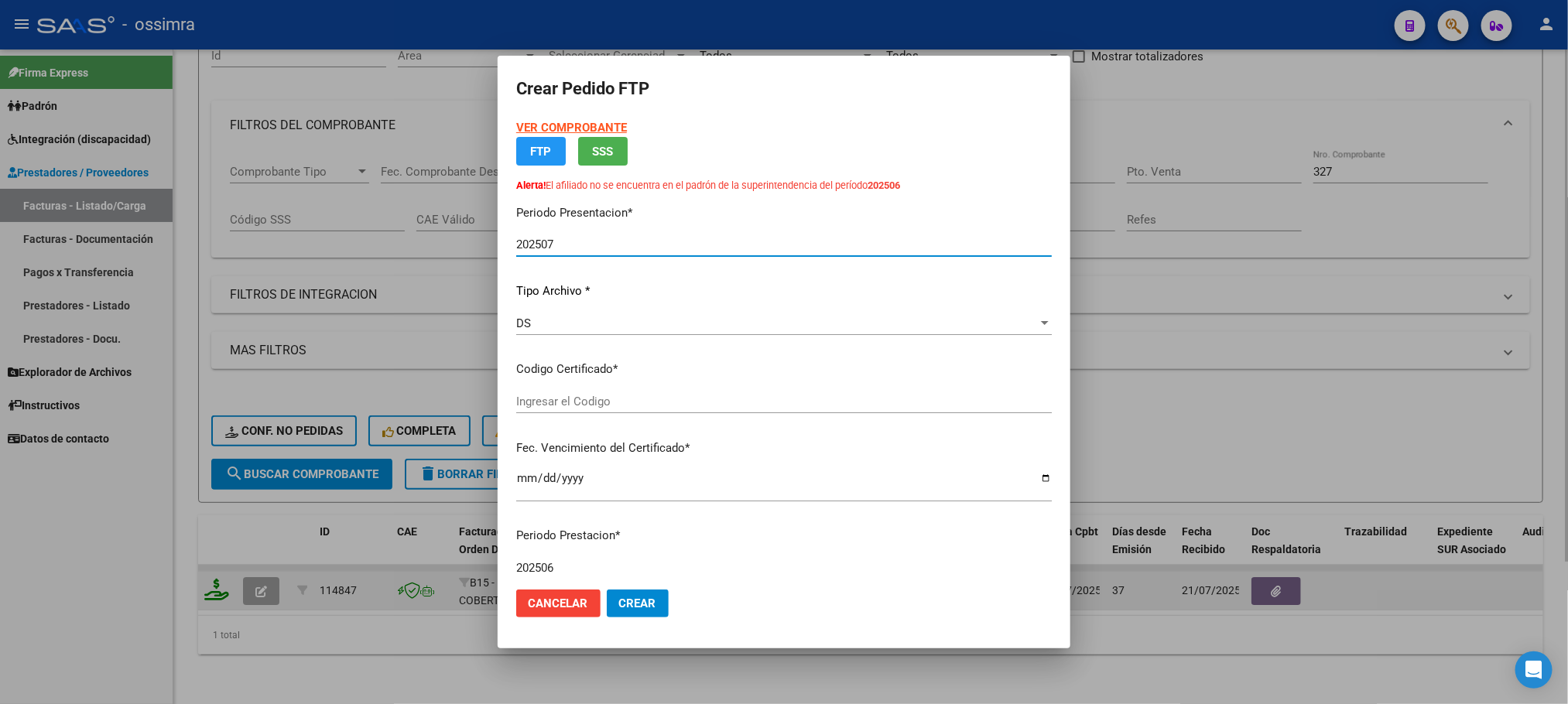 type on "[DOCUMENT_ID]" 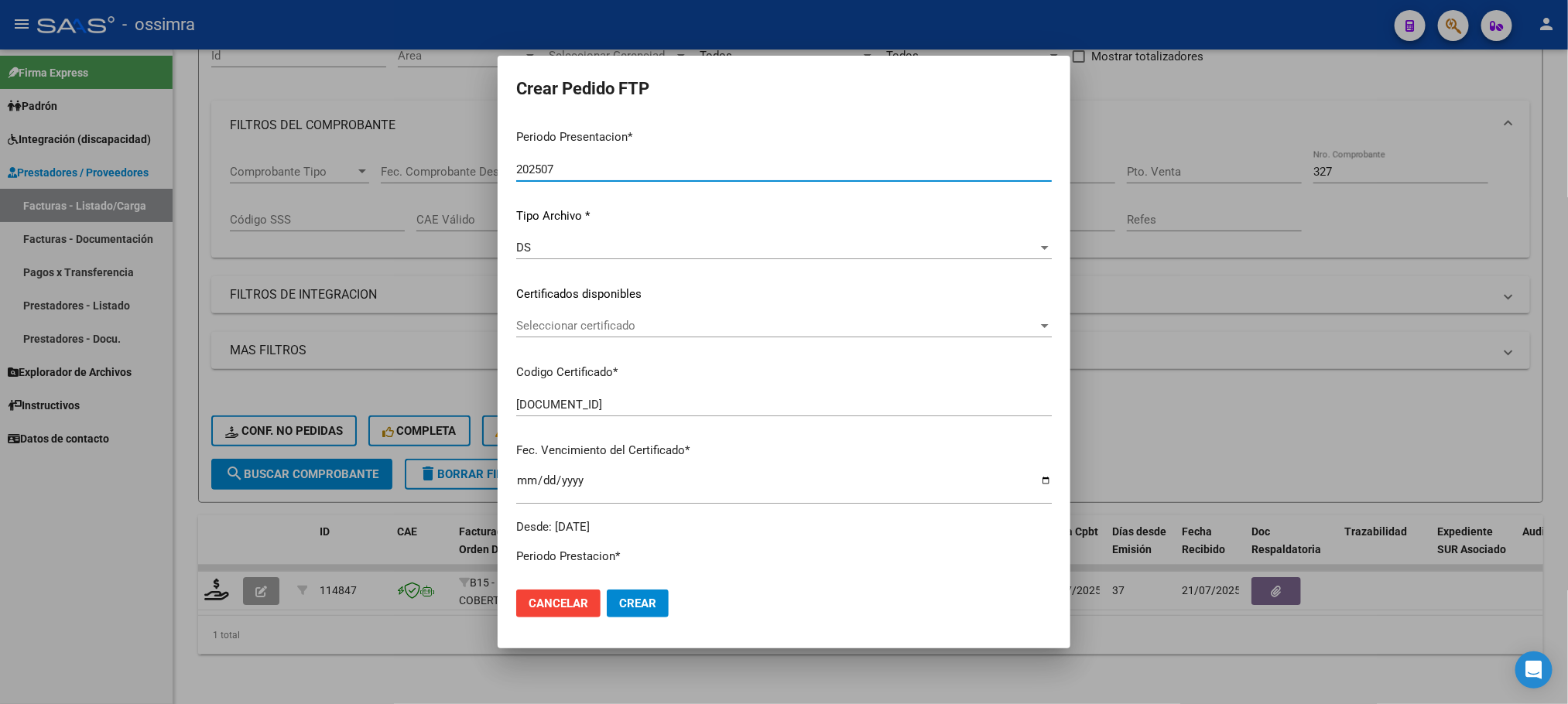 scroll, scrollTop: 232, scrollLeft: 0, axis: vertical 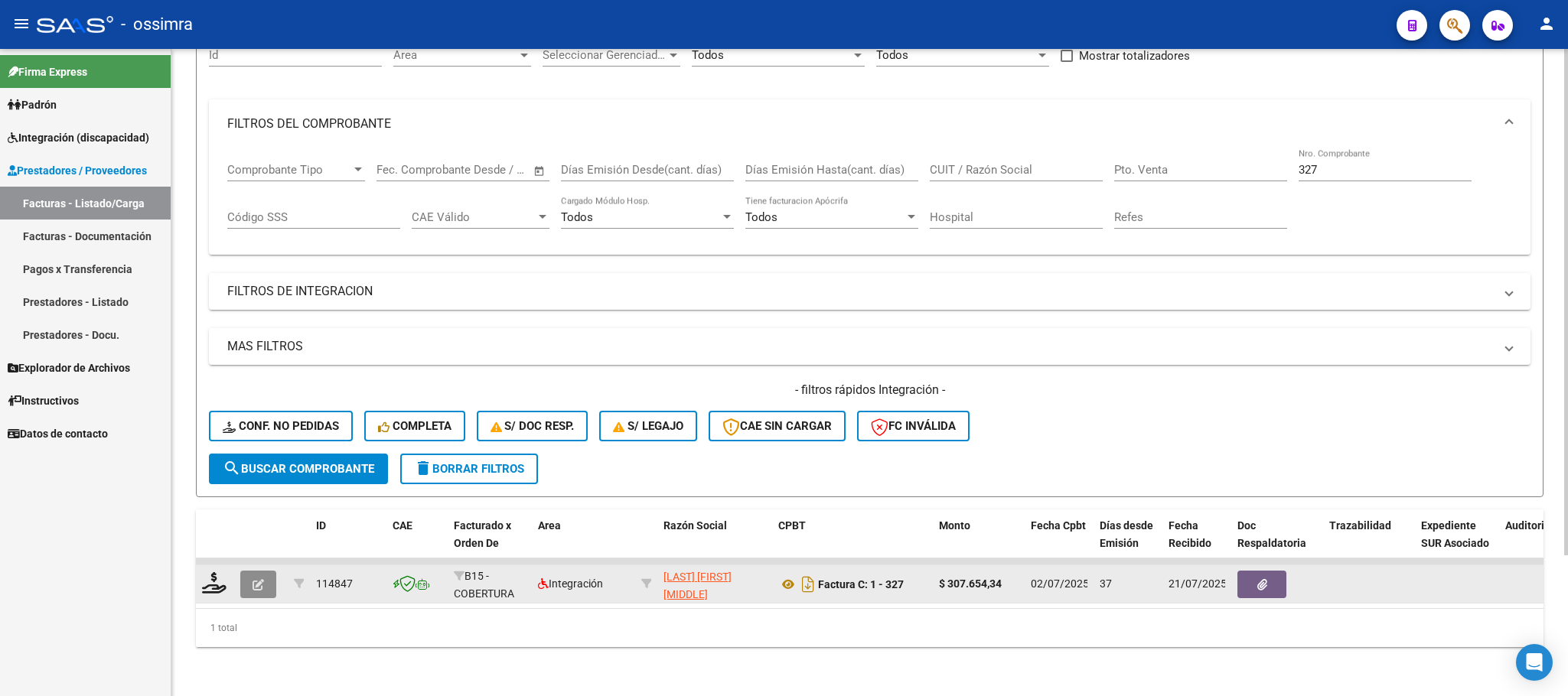 click 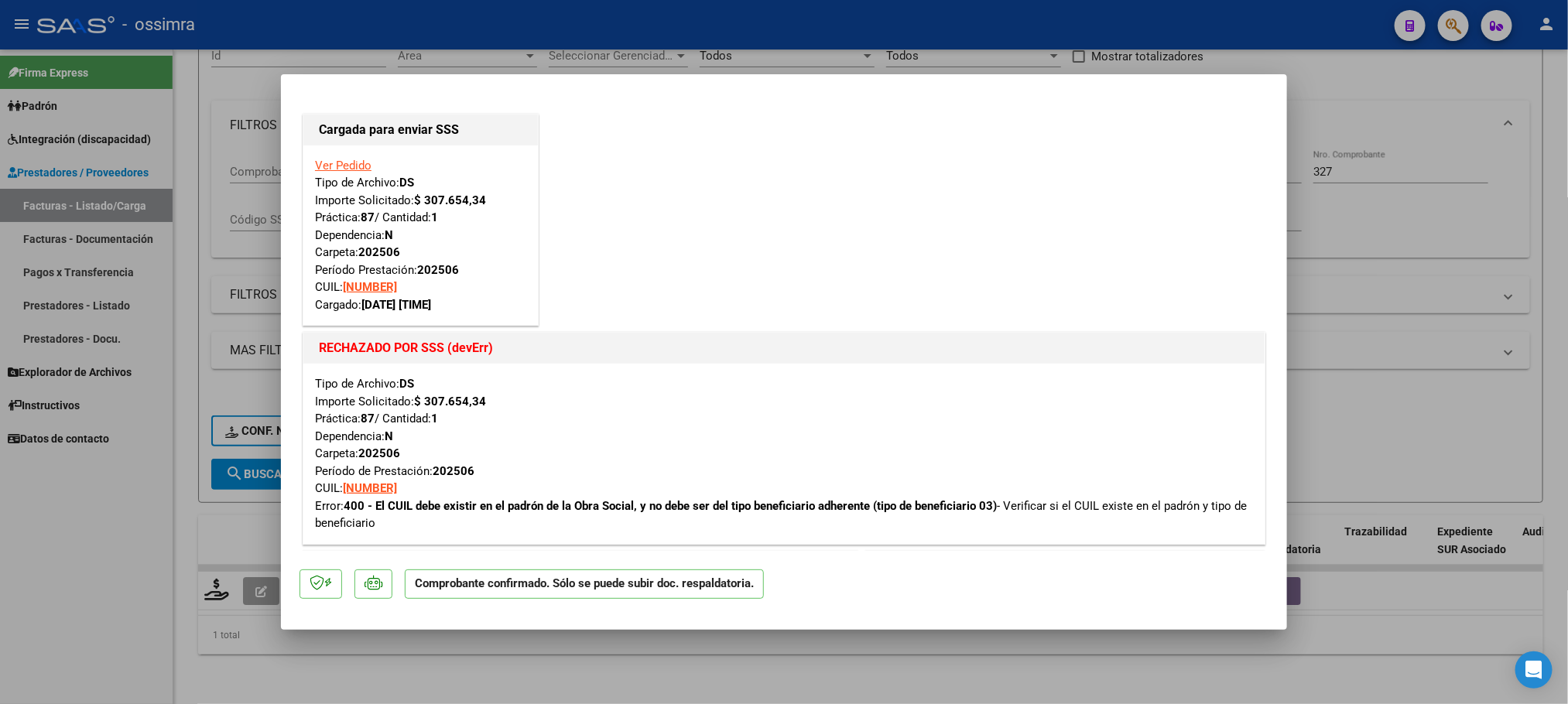 click on "Ver Pedido" at bounding box center (343, 166) 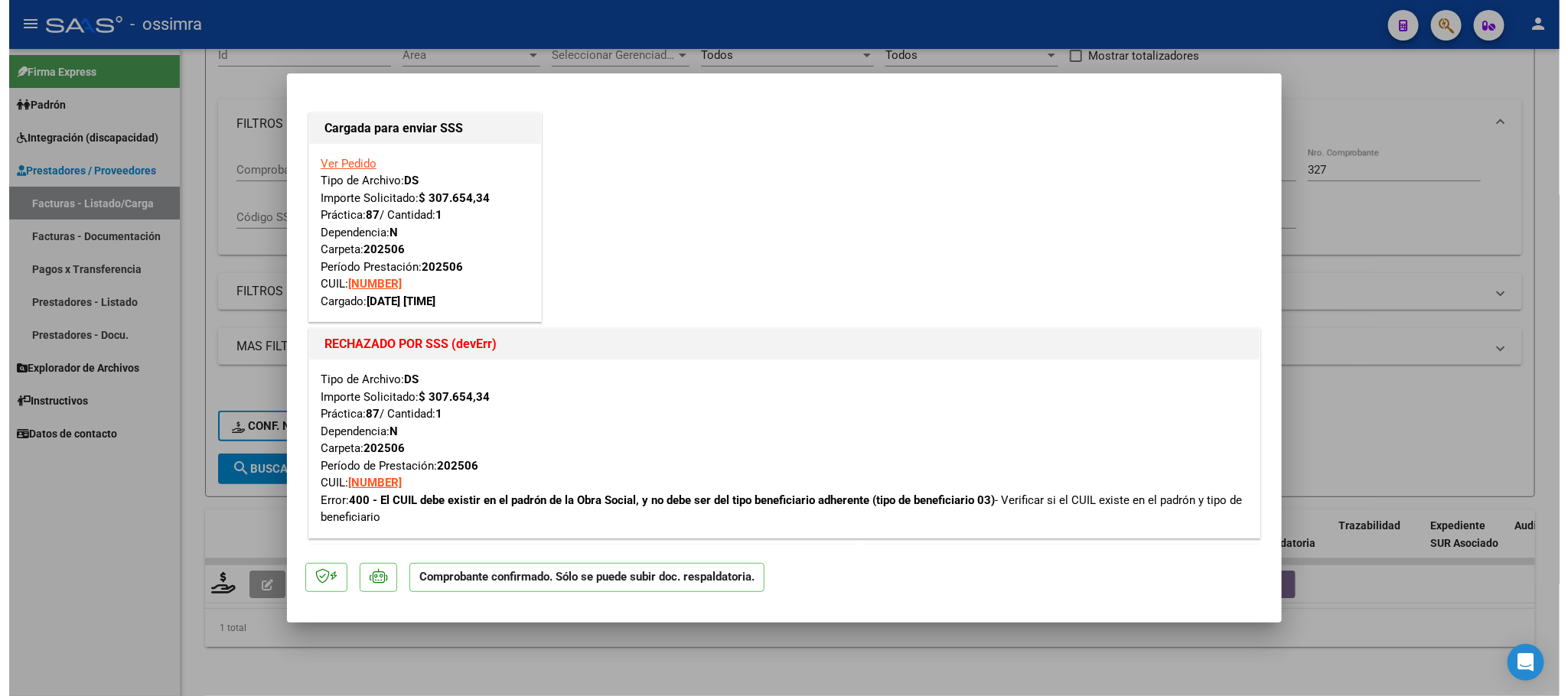 scroll, scrollTop: 0, scrollLeft: 0, axis: both 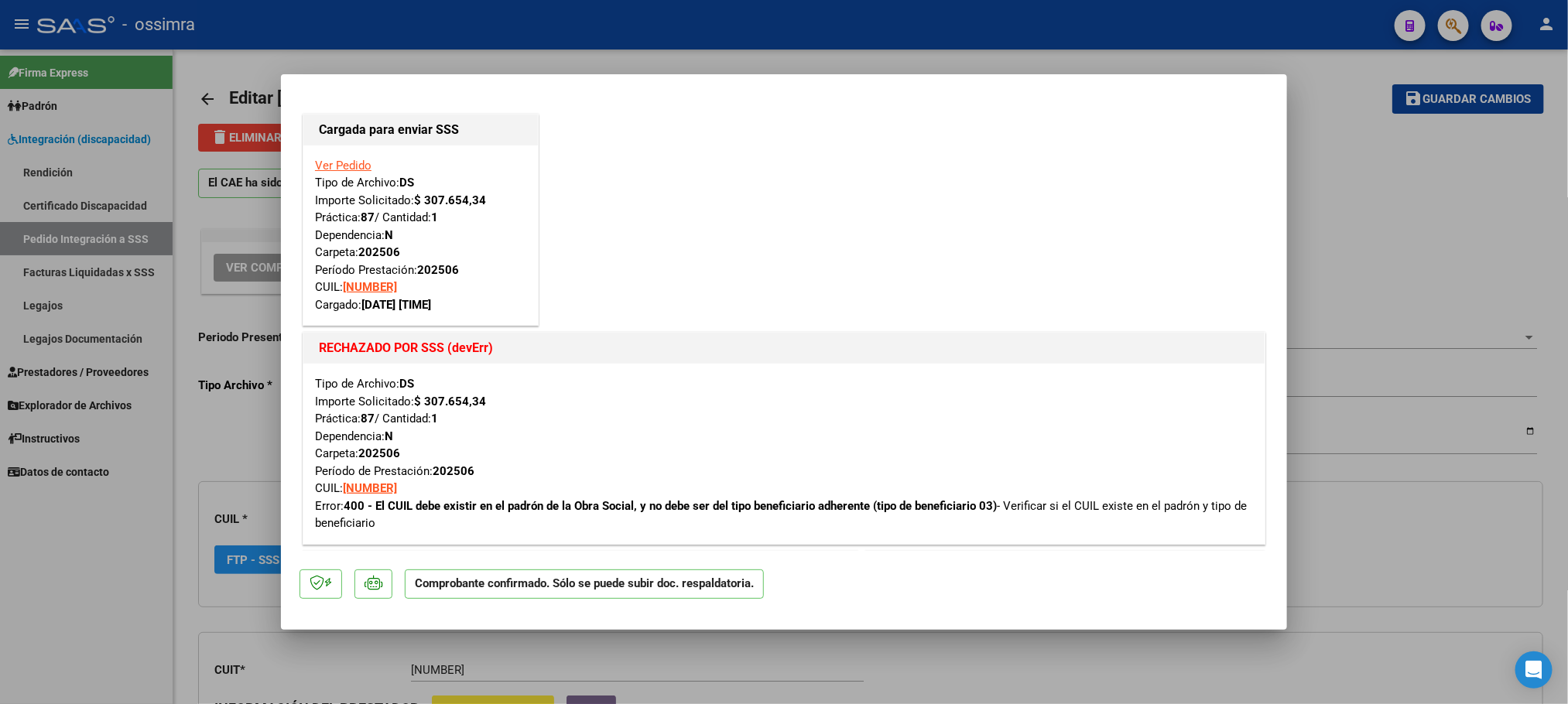 type 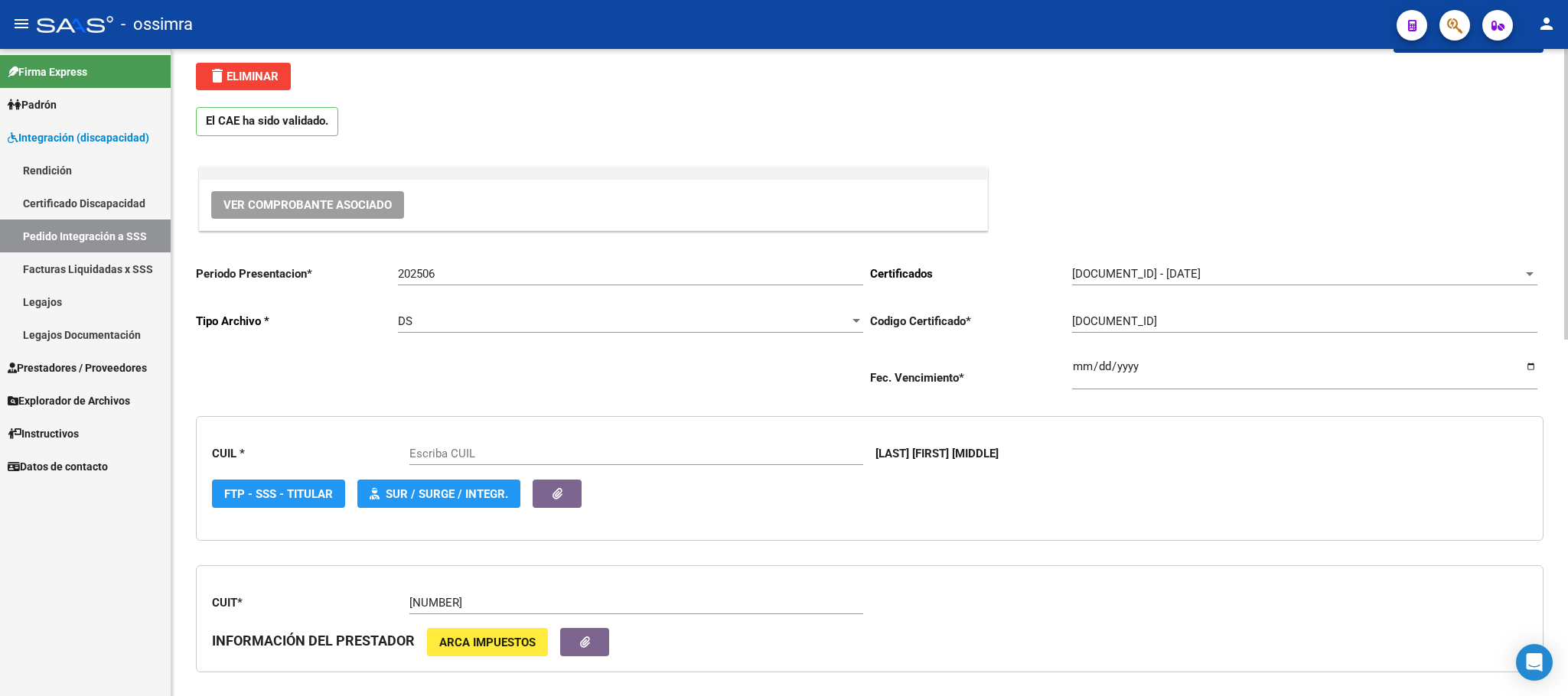 type on "[NUMBER]" 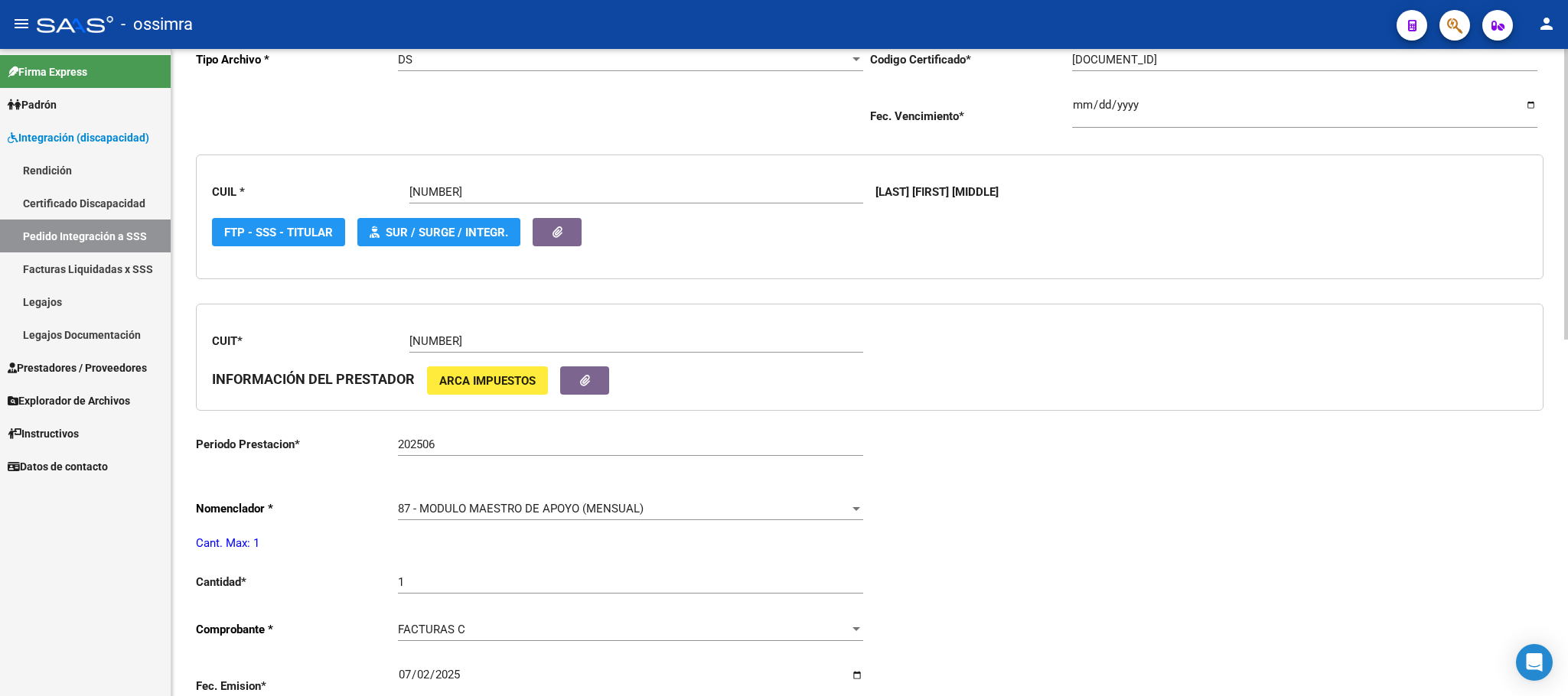 scroll, scrollTop: 344, scrollLeft: 0, axis: vertical 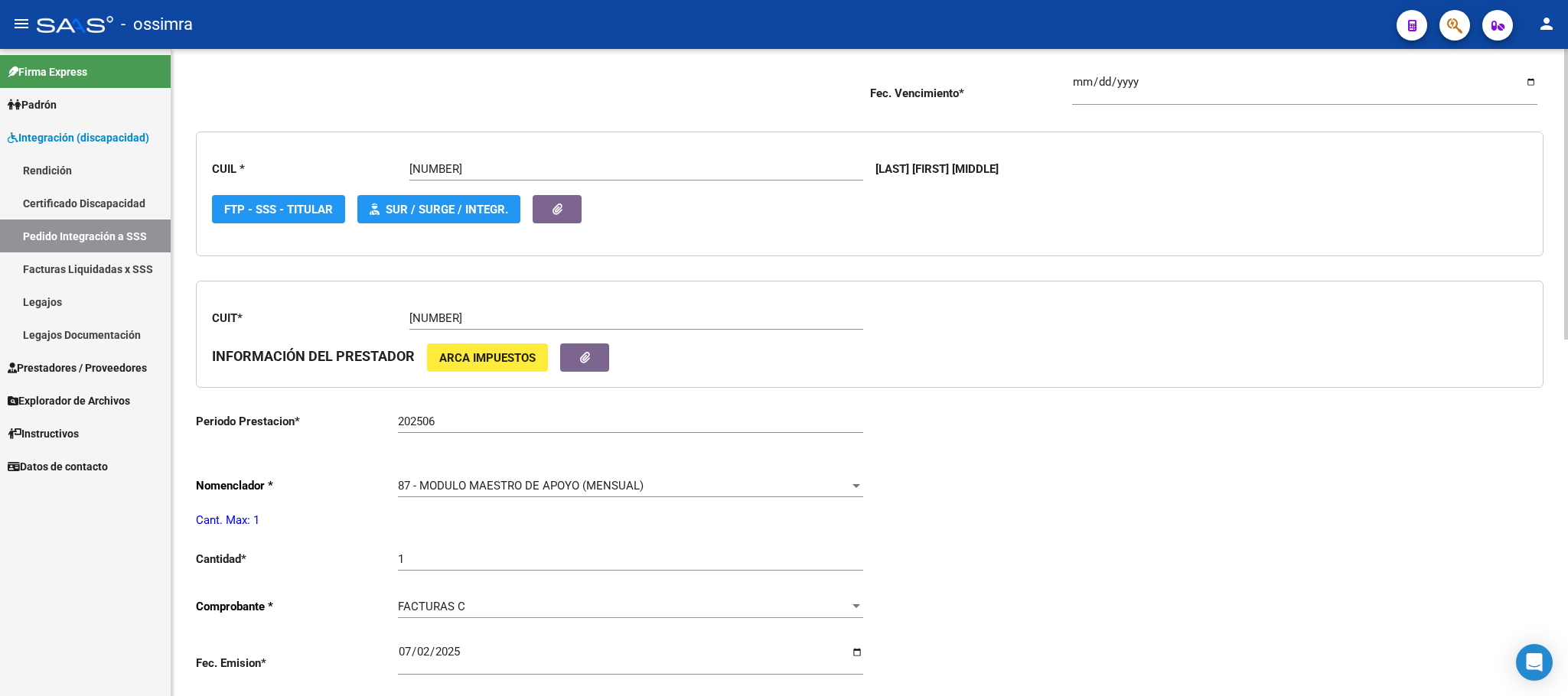 click on "202506" at bounding box center [631, 421] 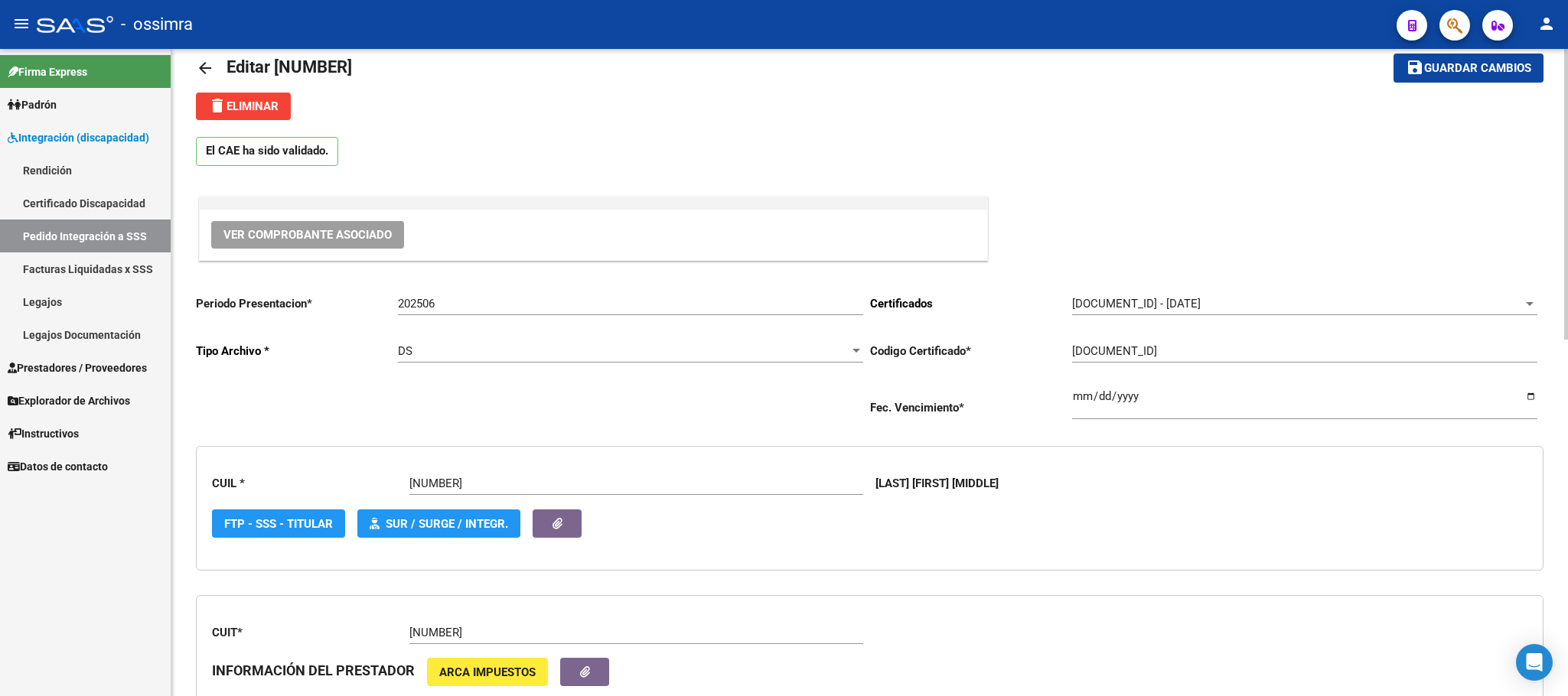 scroll, scrollTop: 0, scrollLeft: 0, axis: both 